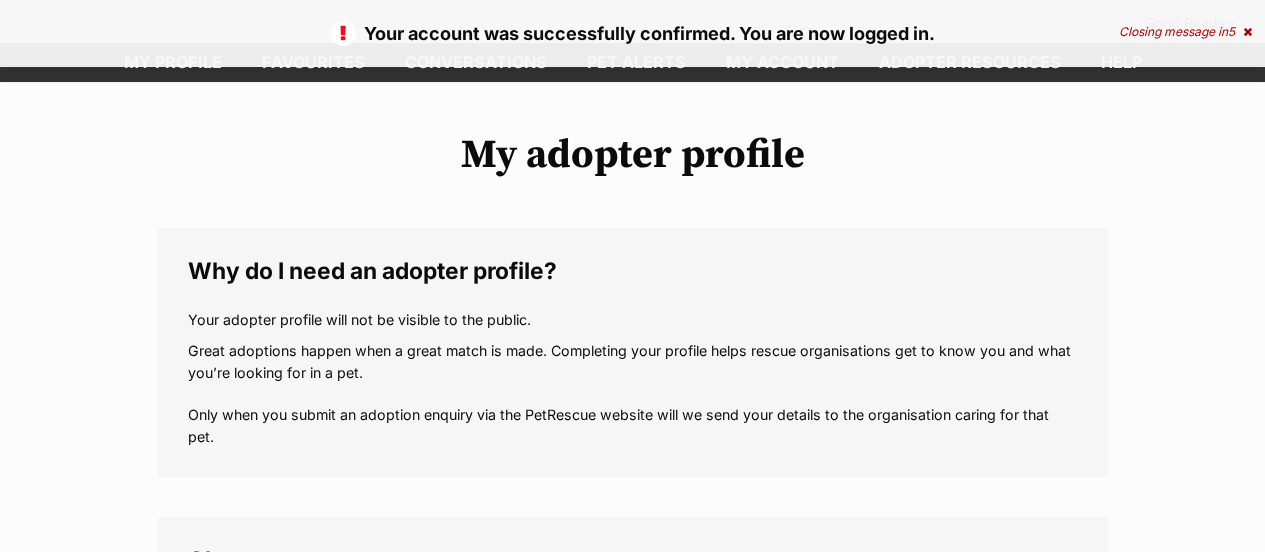 scroll, scrollTop: 0, scrollLeft: 0, axis: both 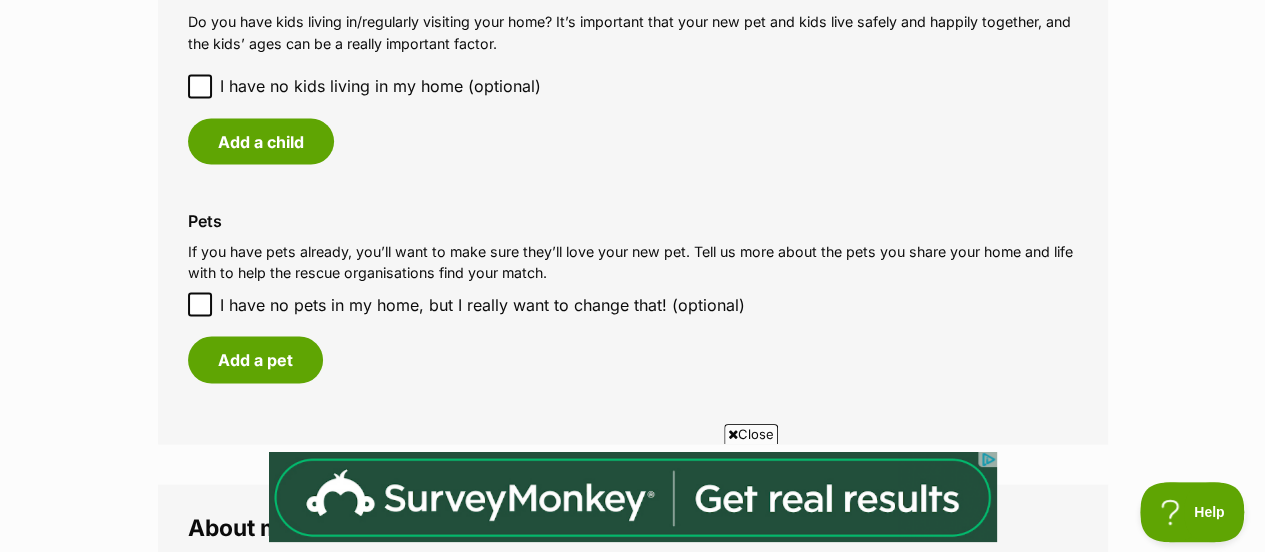 click 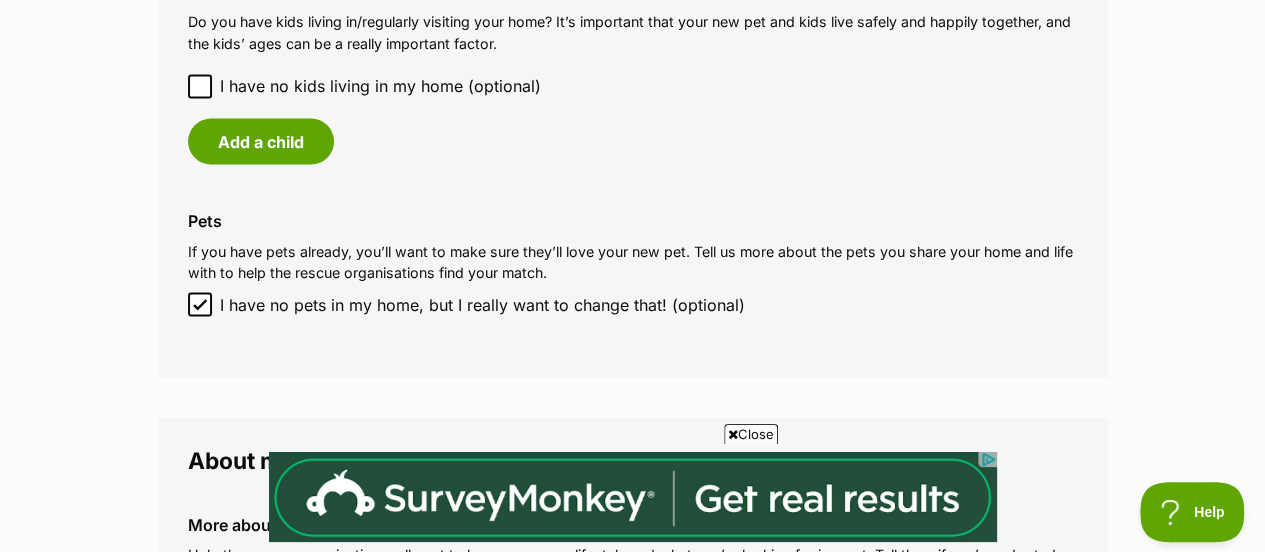 click 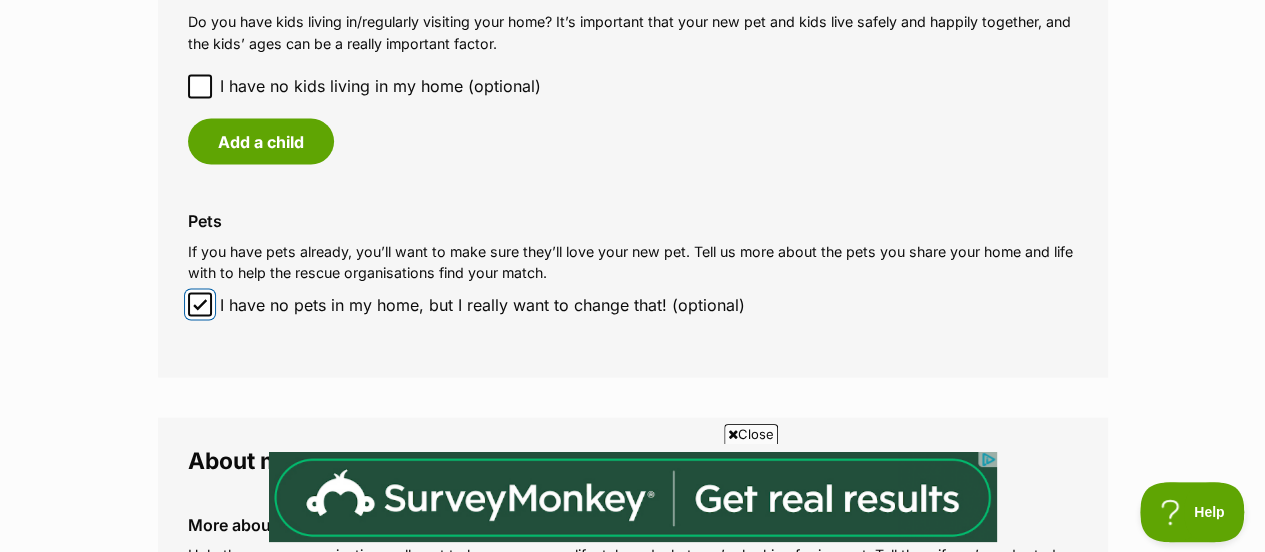 click on "I have no pets in my home, but I really want to change that! (optional)" at bounding box center (200, 304) 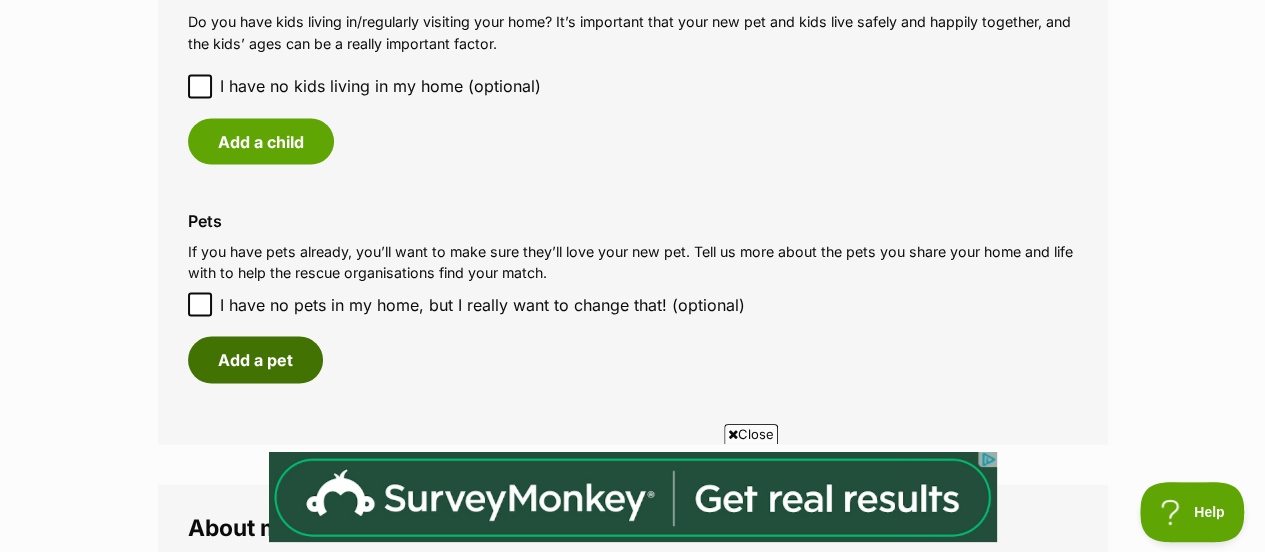 click on "Add a pet" at bounding box center (255, 359) 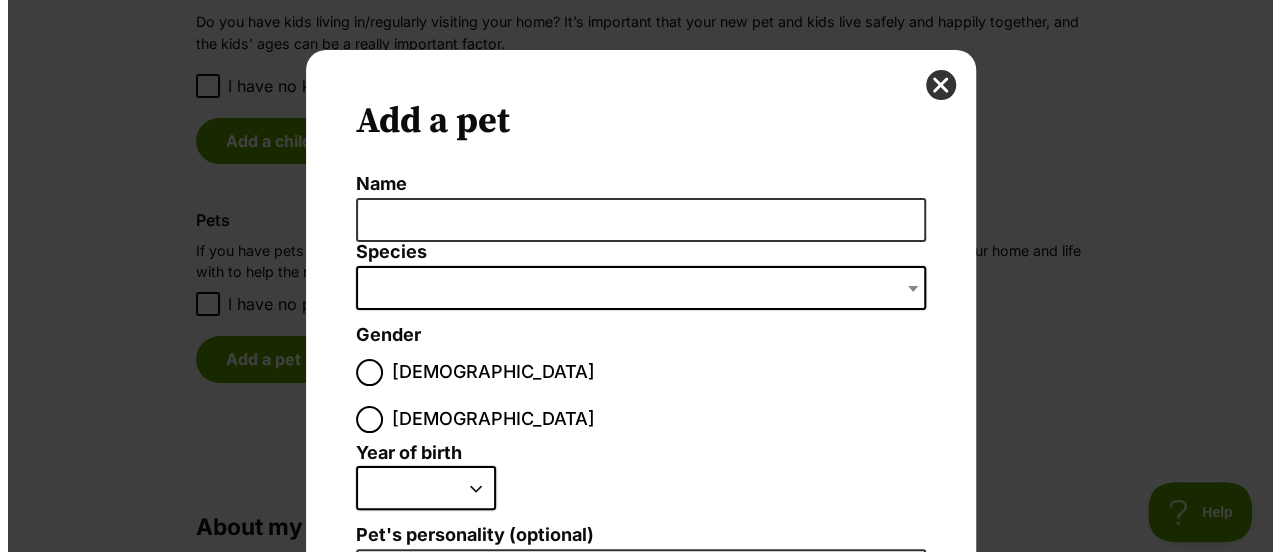 scroll, scrollTop: 0, scrollLeft: 0, axis: both 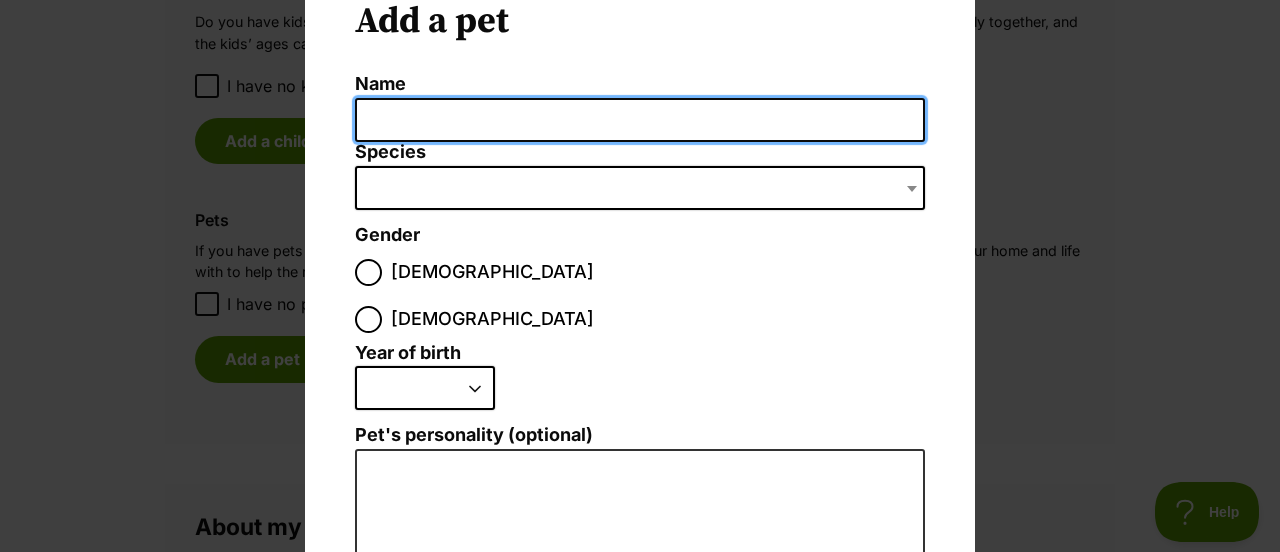click on "Name" at bounding box center (640, 120) 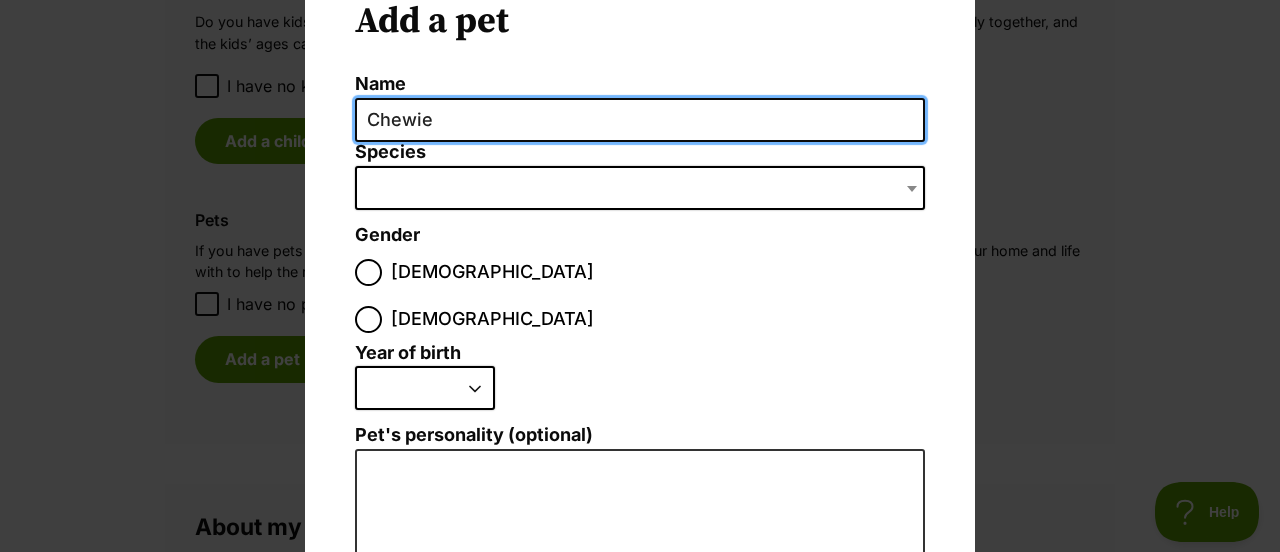 type on "Chewie" 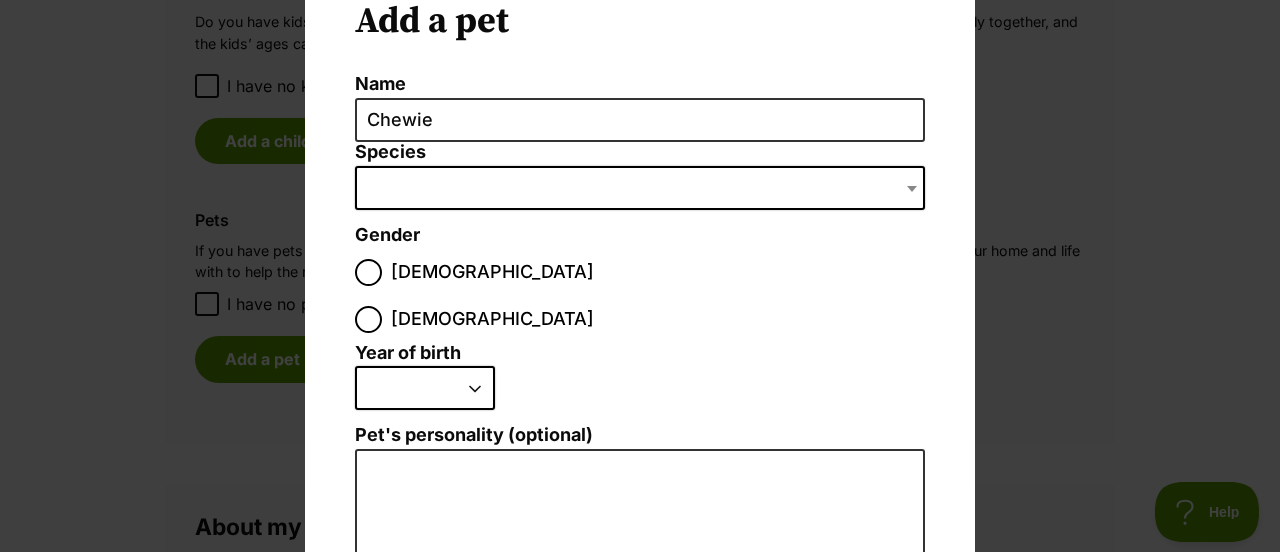 click at bounding box center (640, 188) 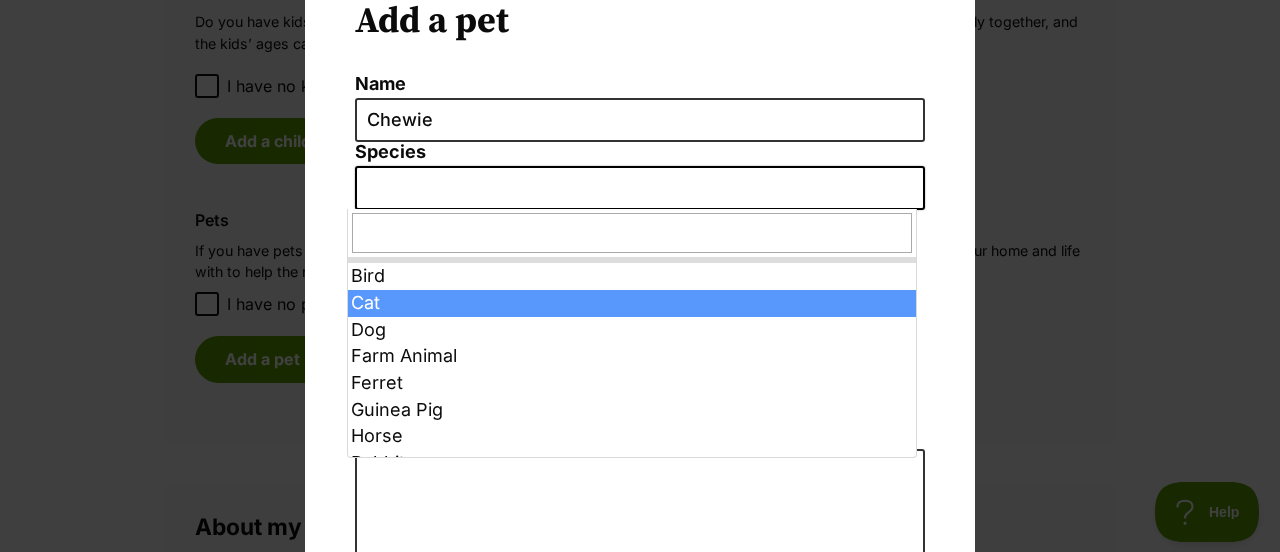 select on "2" 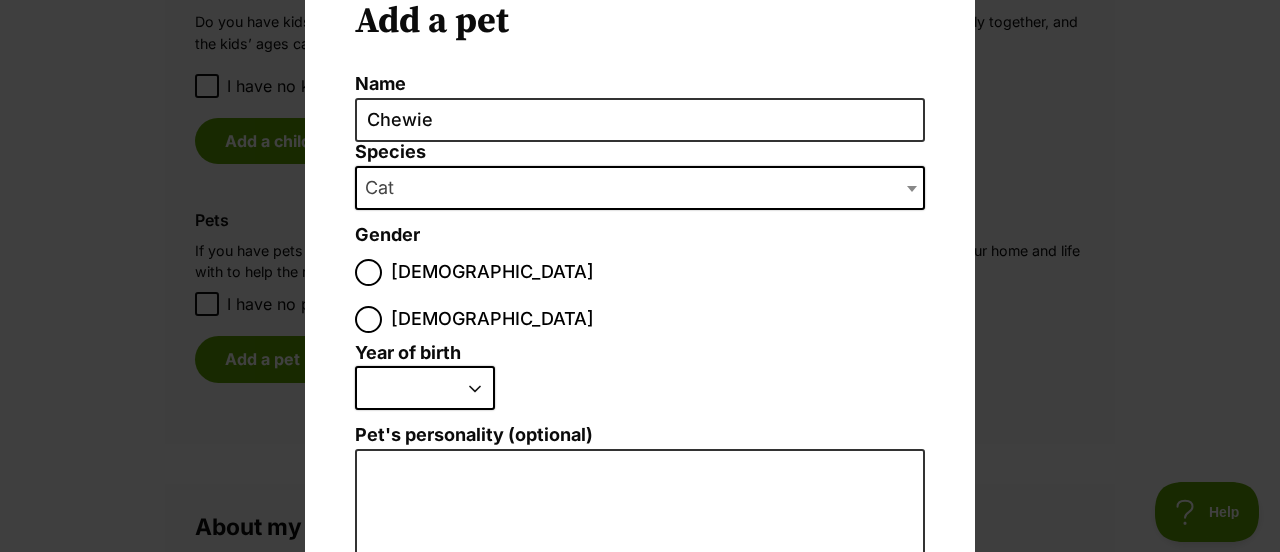 click on "[DEMOGRAPHIC_DATA]" at bounding box center (492, 319) 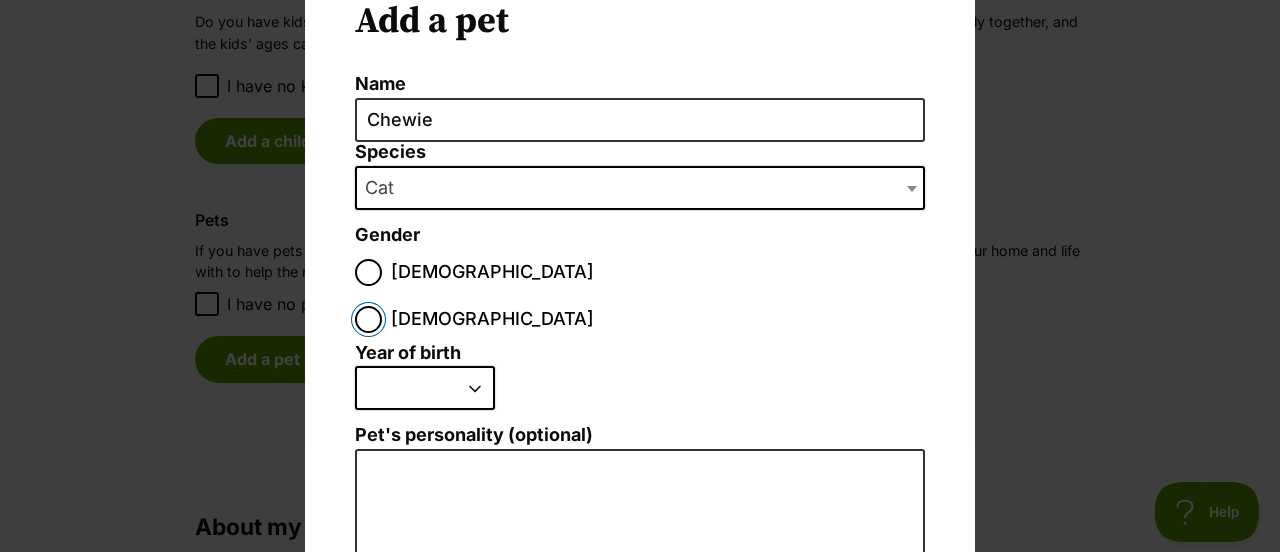 click on "[DEMOGRAPHIC_DATA]" at bounding box center (368, 319) 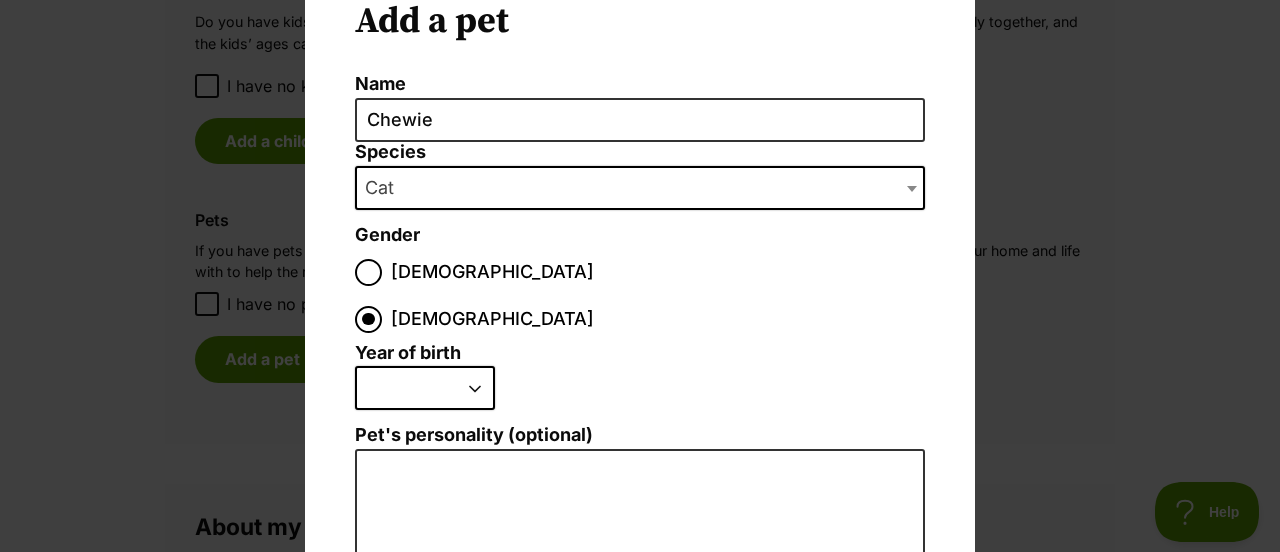 click on "2025
2024
2023
2022
2021
2020
2019
2018
2017
2016
2015
2014
2013
2012
2011
2010
2009
2008
2007
2006
2005
2004
2003
2002
2001
2000
1999
1998
1997
1996
1995" at bounding box center (425, 388) 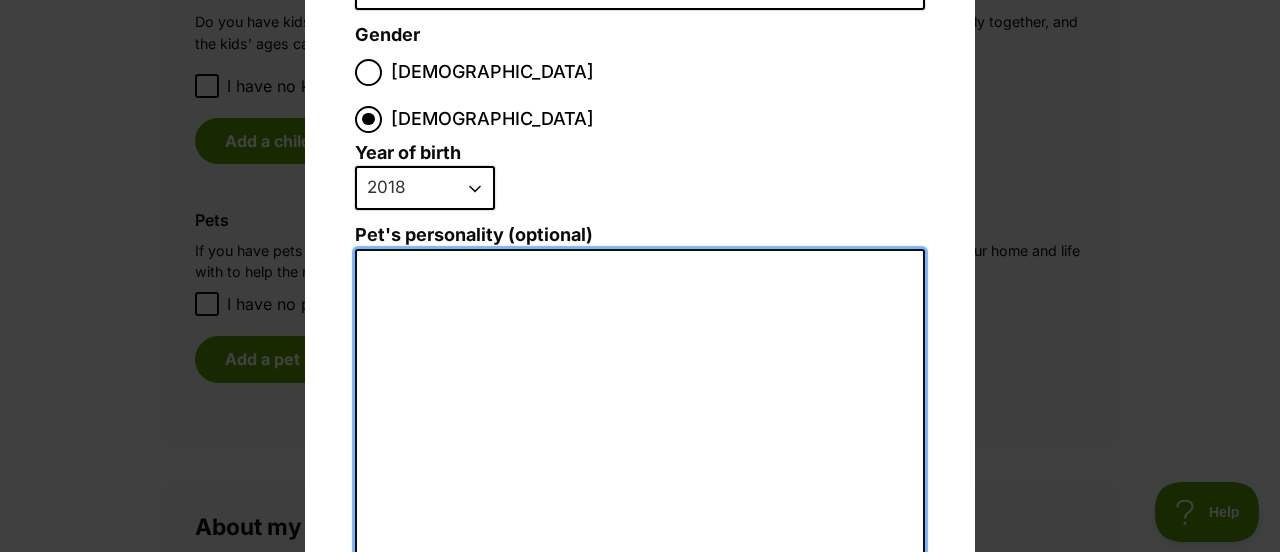click on "Pet's personality (optional)" at bounding box center [640, 468] 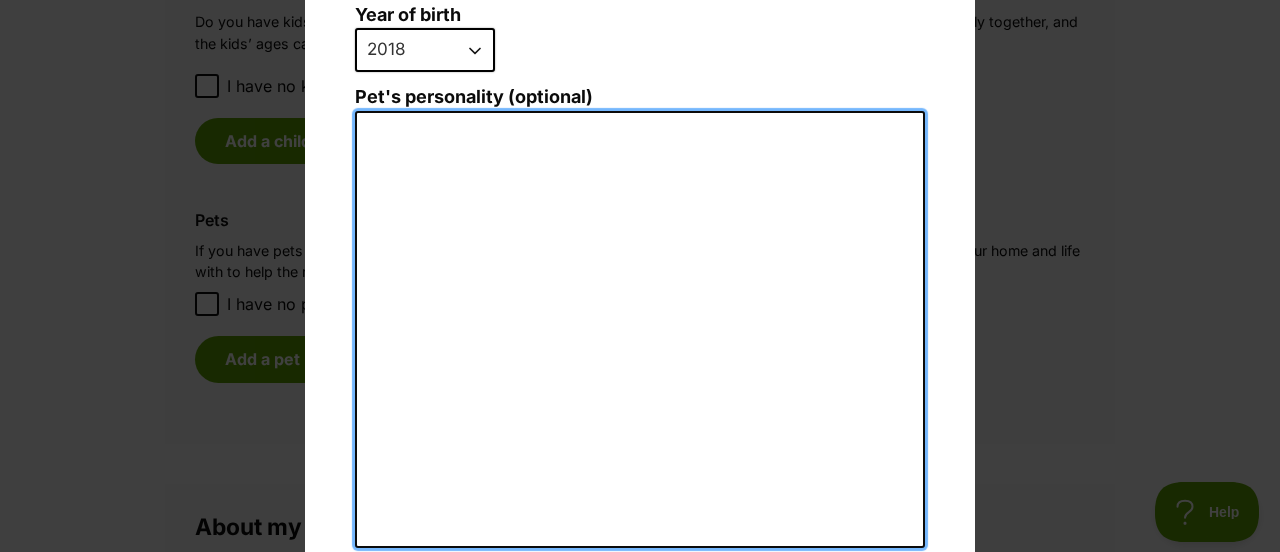 scroll, scrollTop: 316, scrollLeft: 0, axis: vertical 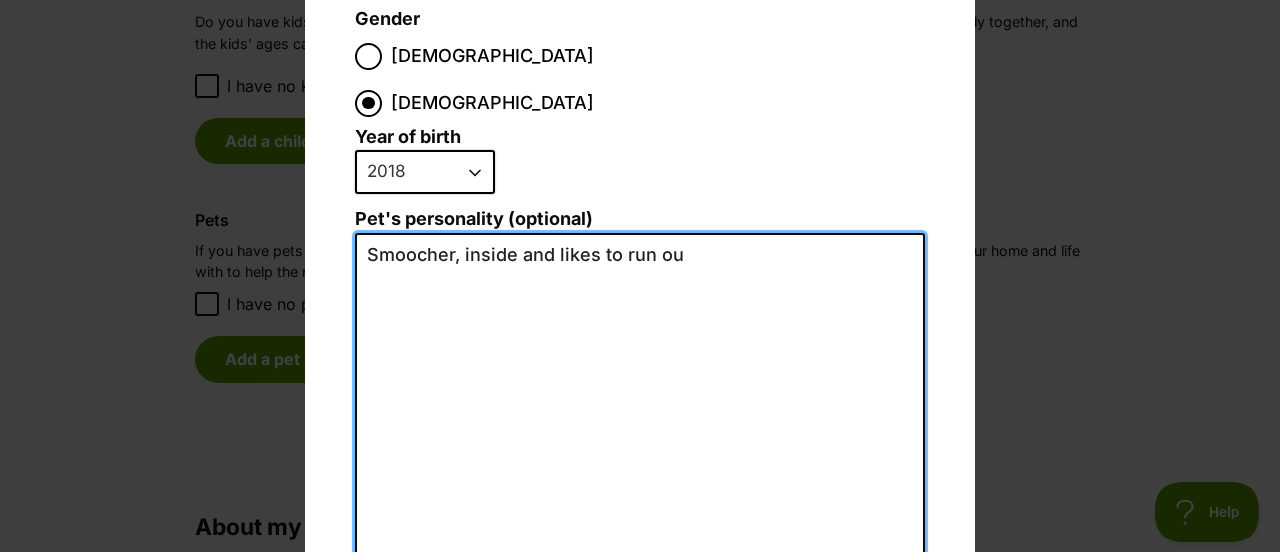 click on "Smoocher, inside and likes to run ou" at bounding box center [640, 452] 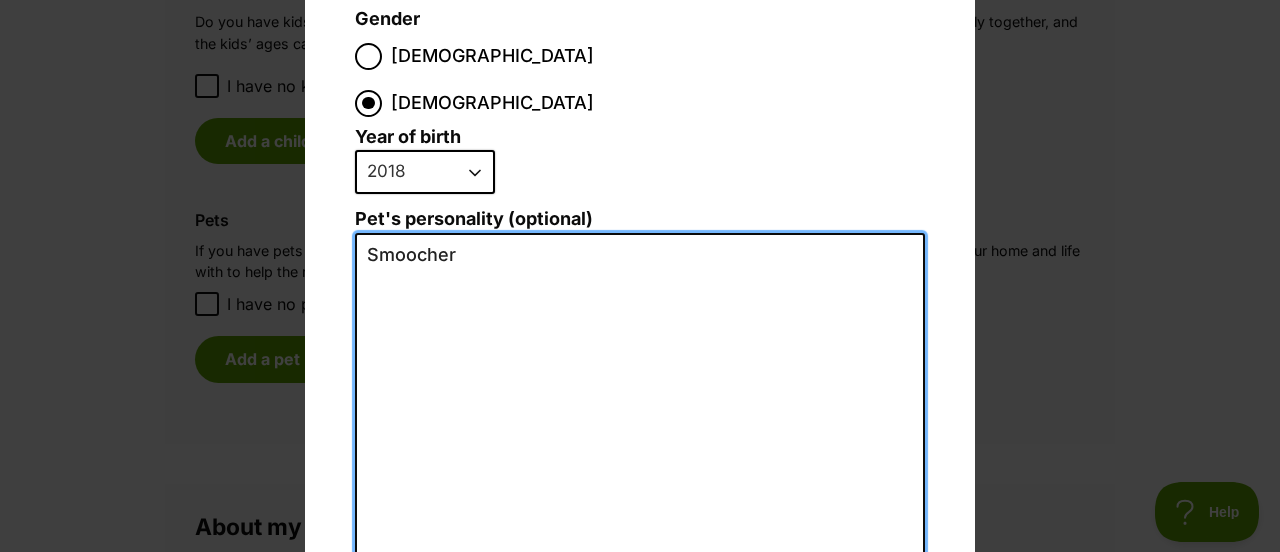 type on "Smoocher," 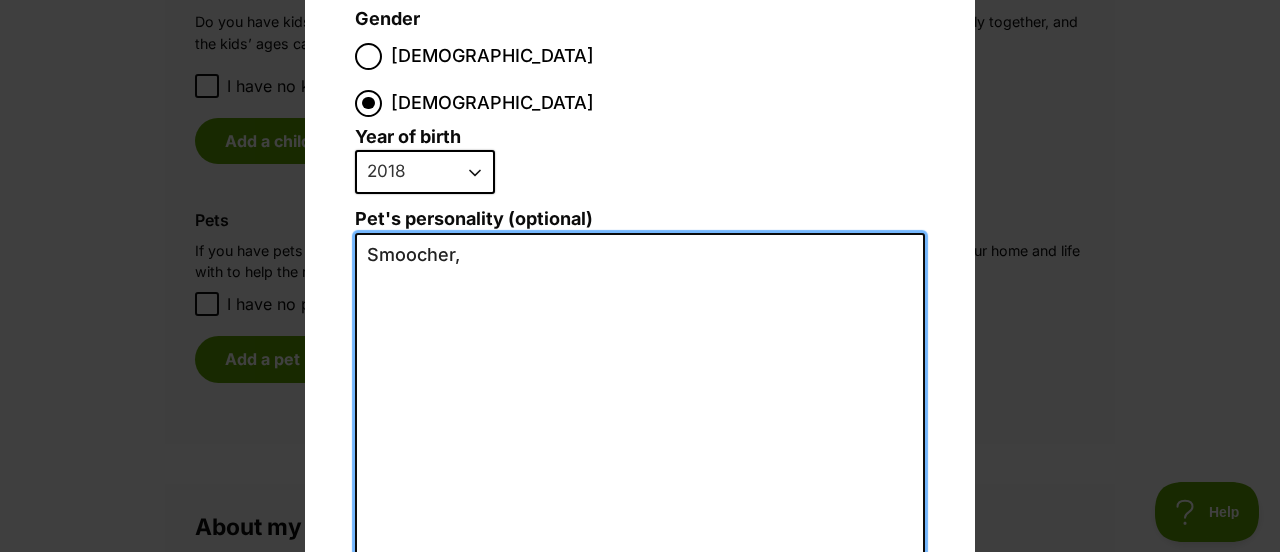 type 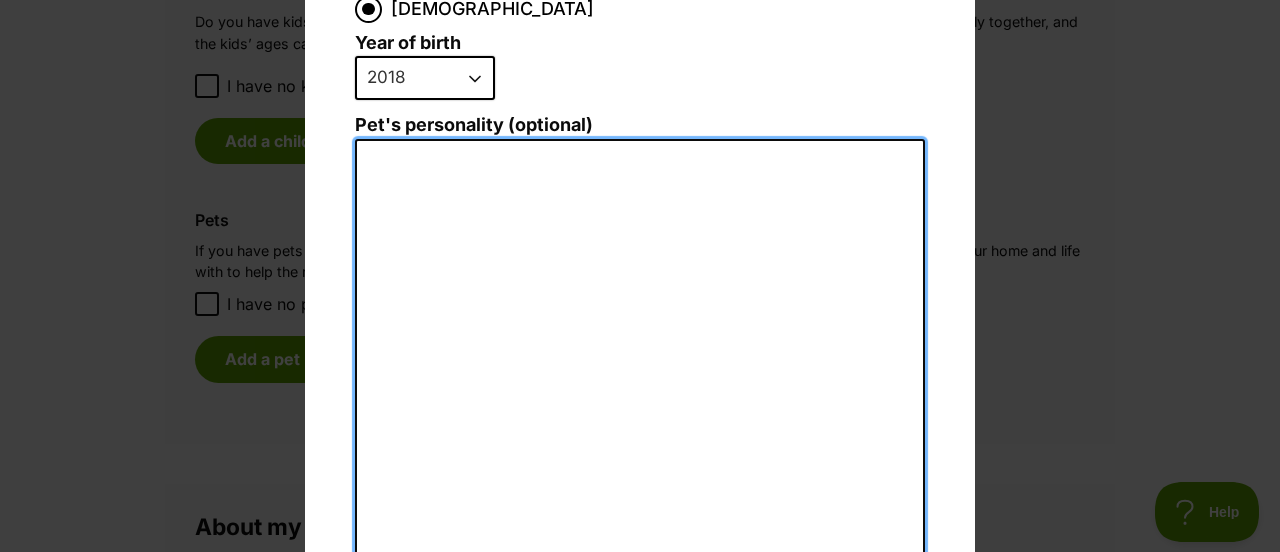 scroll, scrollTop: 516, scrollLeft: 0, axis: vertical 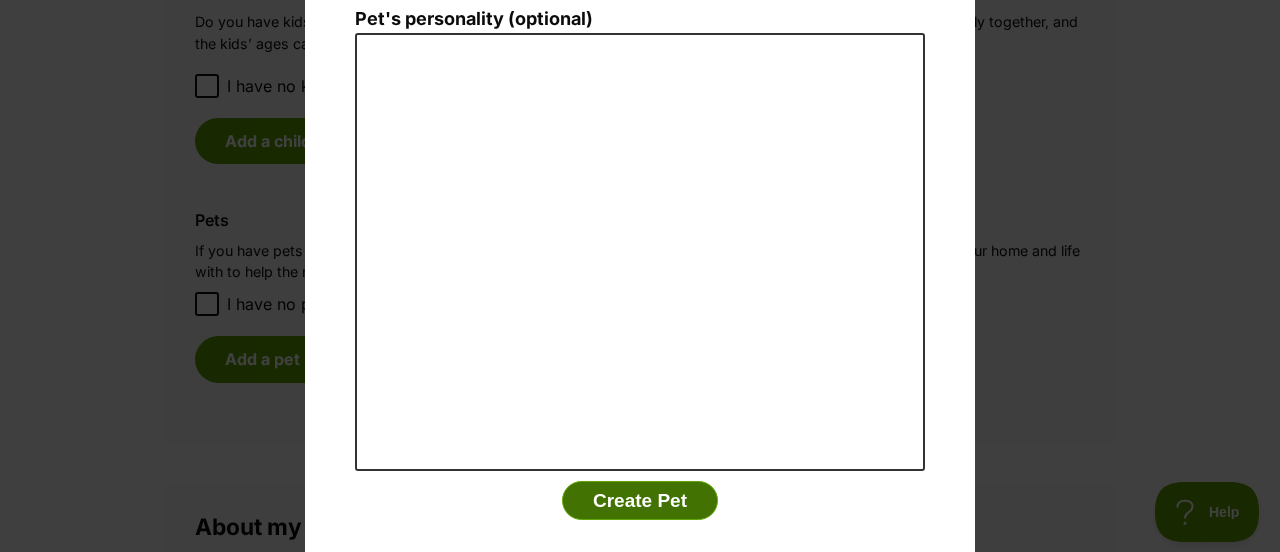click on "Create Pet" at bounding box center (640, 501) 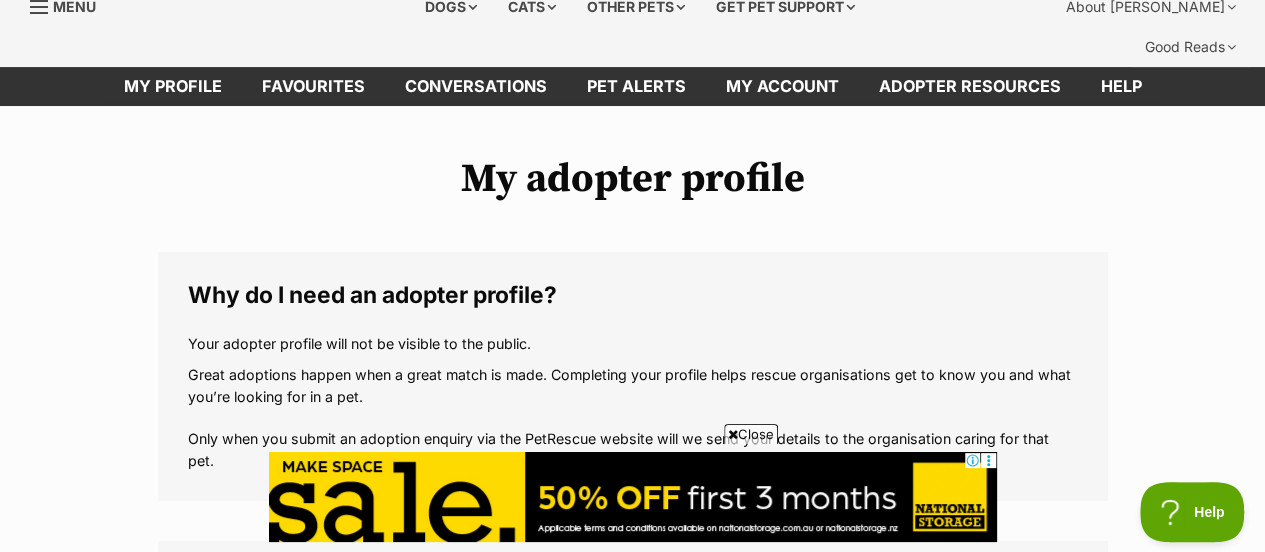 scroll, scrollTop: 0, scrollLeft: 0, axis: both 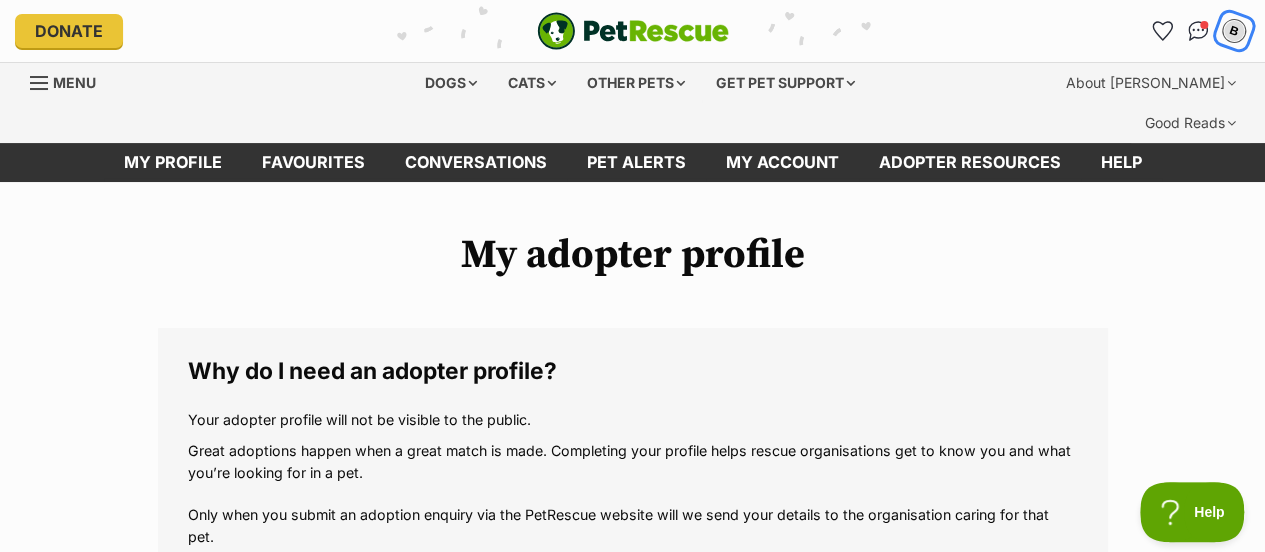 click on "B" at bounding box center [1234, 31] 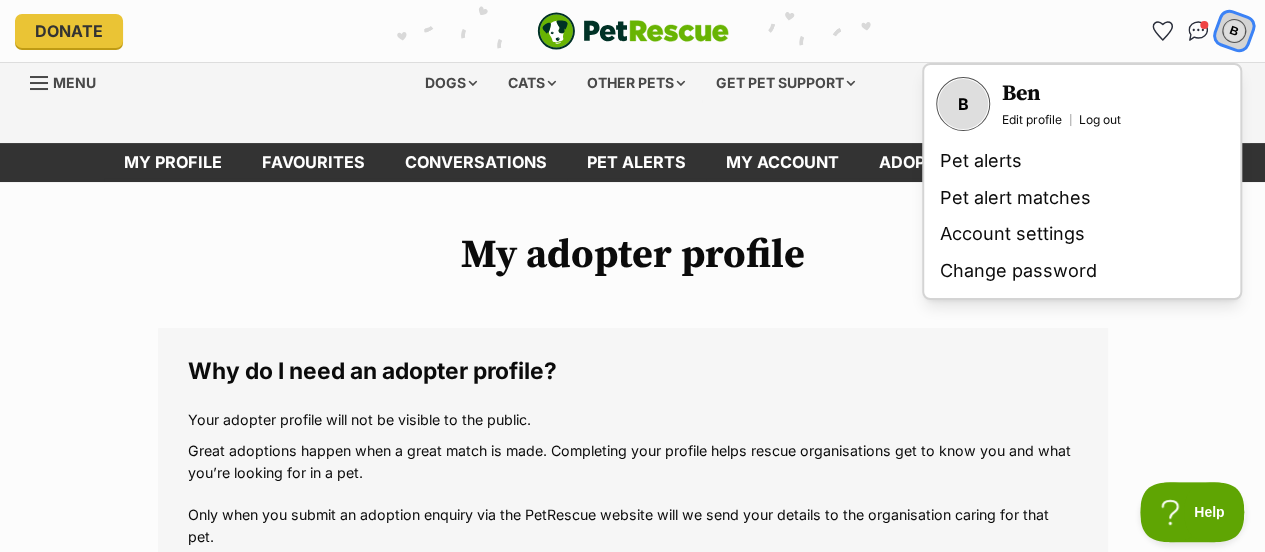 scroll, scrollTop: 0, scrollLeft: 0, axis: both 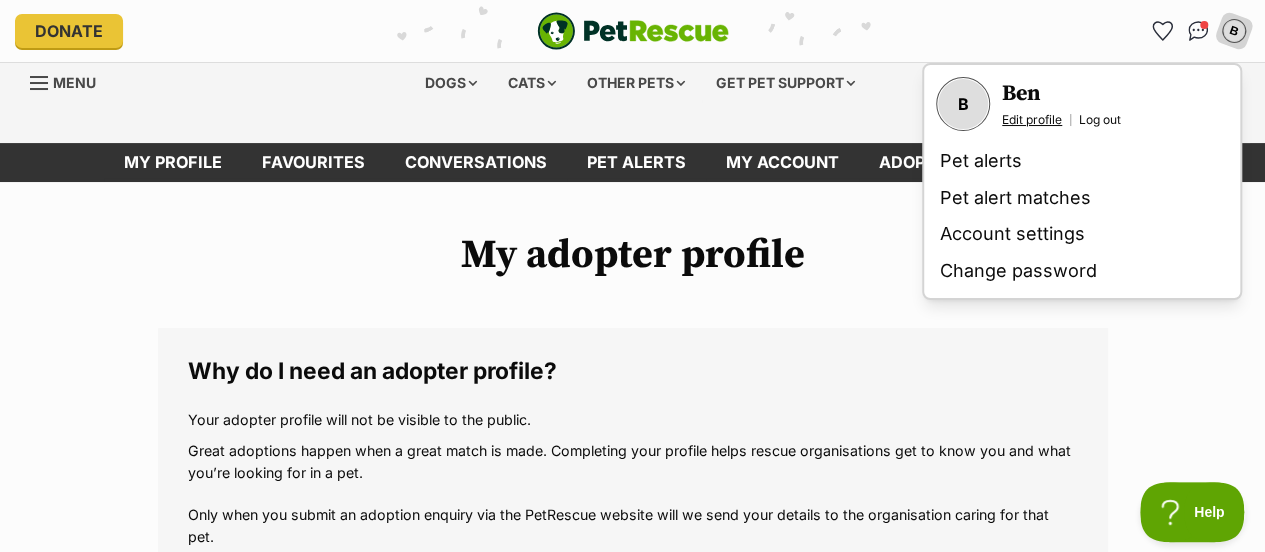 click on "Edit profile" at bounding box center [1032, 120] 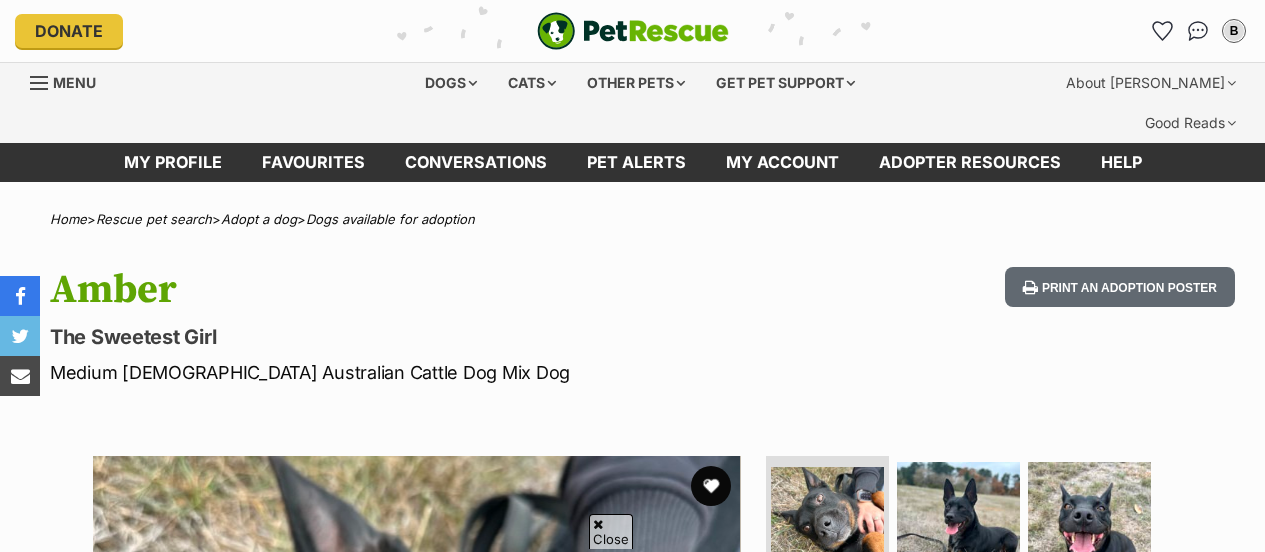 scroll, scrollTop: 400, scrollLeft: 0, axis: vertical 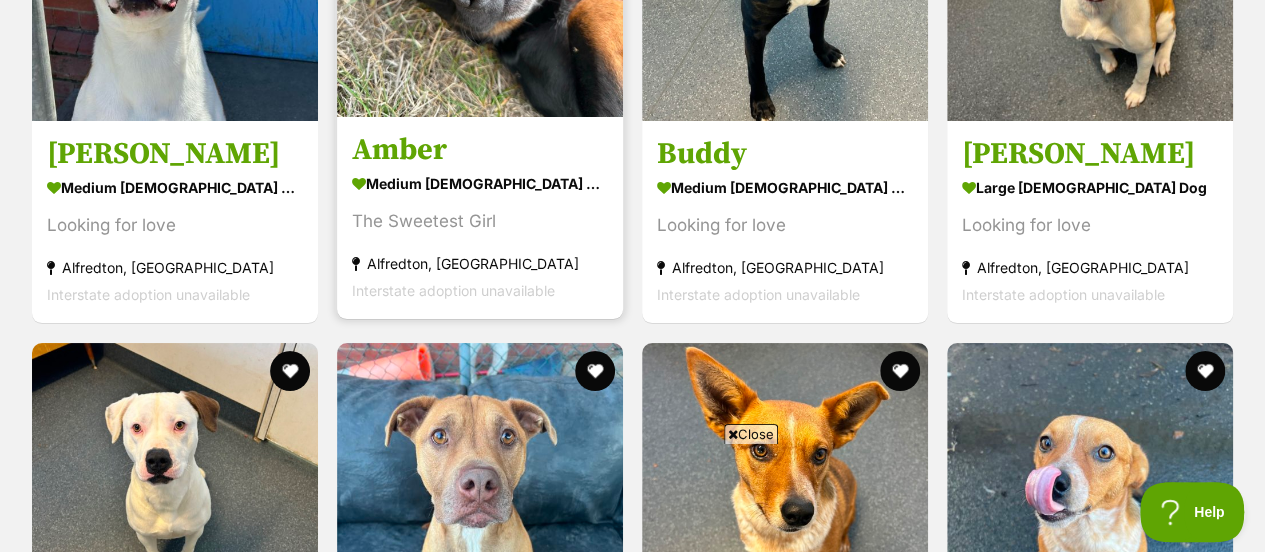 click on "medium [DEMOGRAPHIC_DATA] Dog" at bounding box center [480, 184] 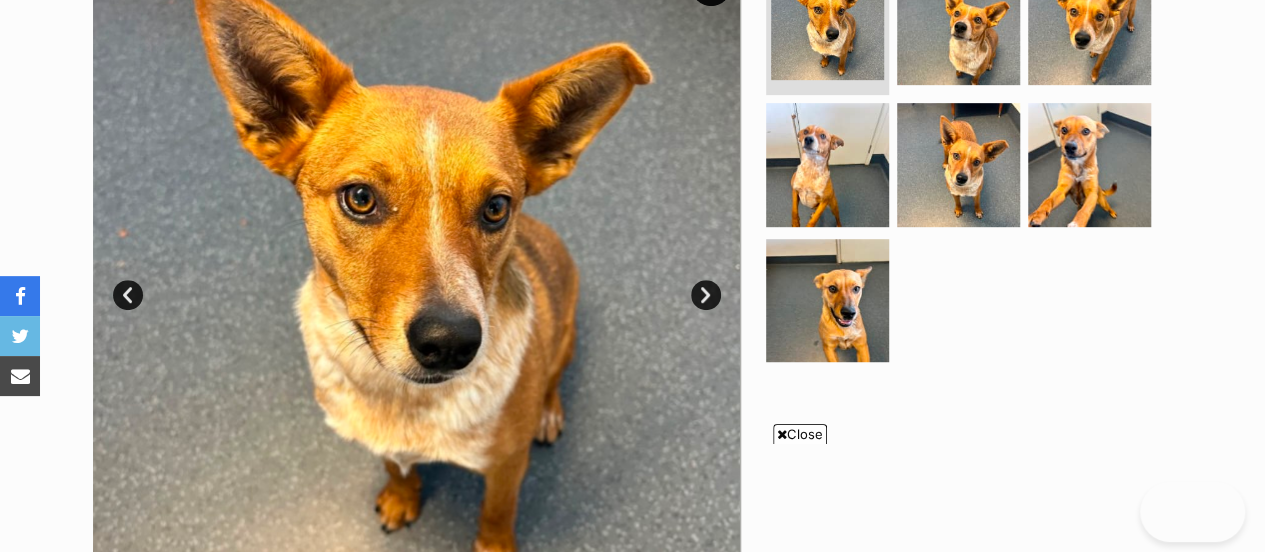 scroll, scrollTop: 474, scrollLeft: 0, axis: vertical 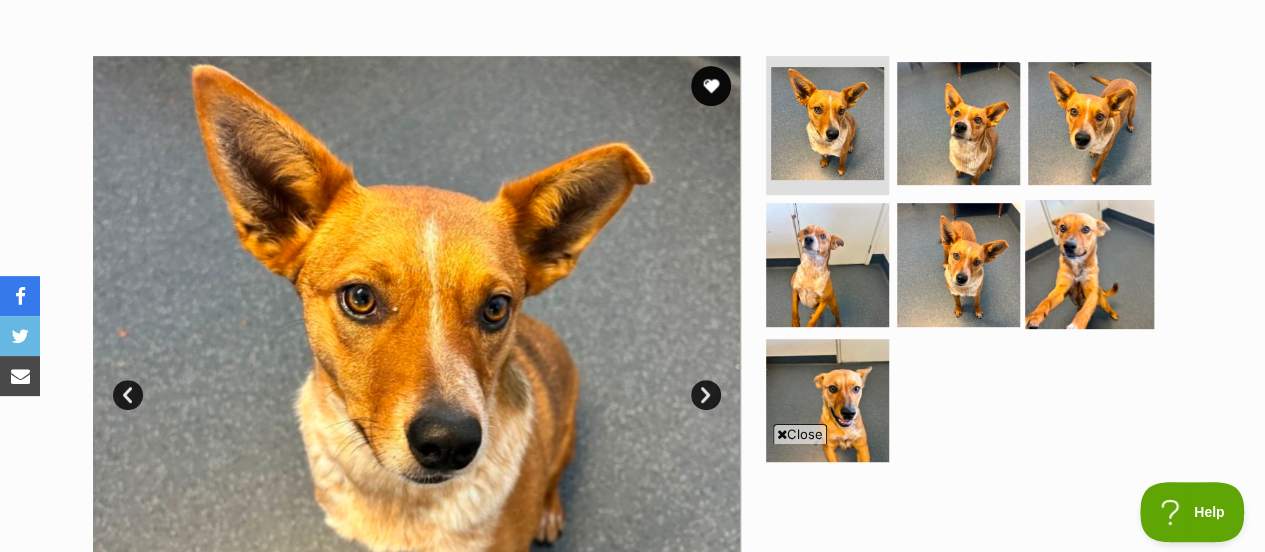 click at bounding box center [1089, 264] 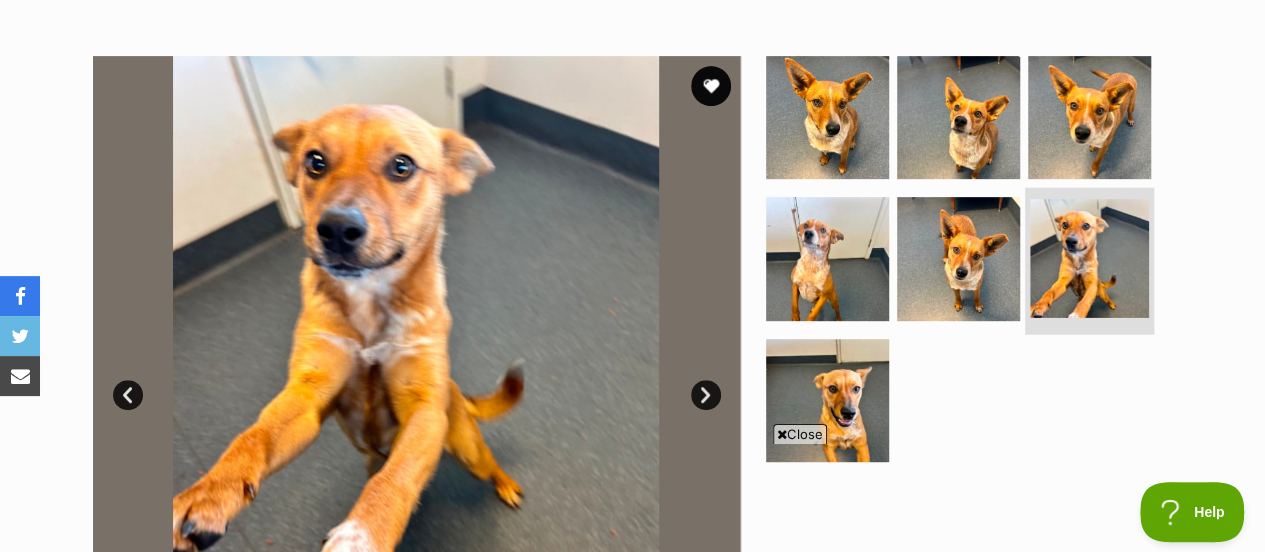 scroll, scrollTop: 0, scrollLeft: 0, axis: both 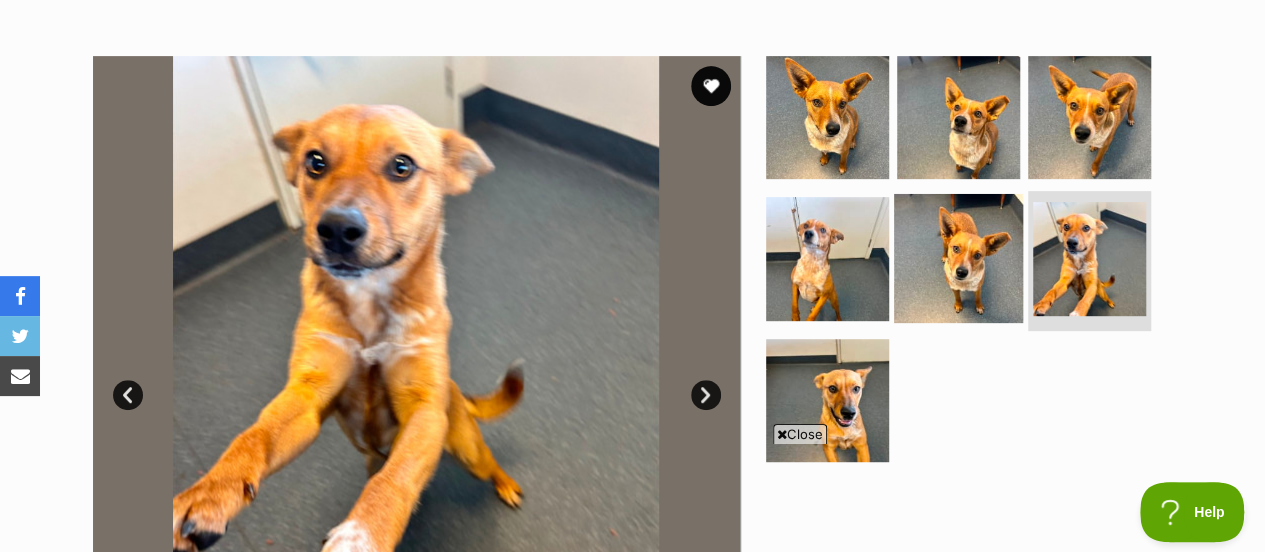 click at bounding box center (958, 258) 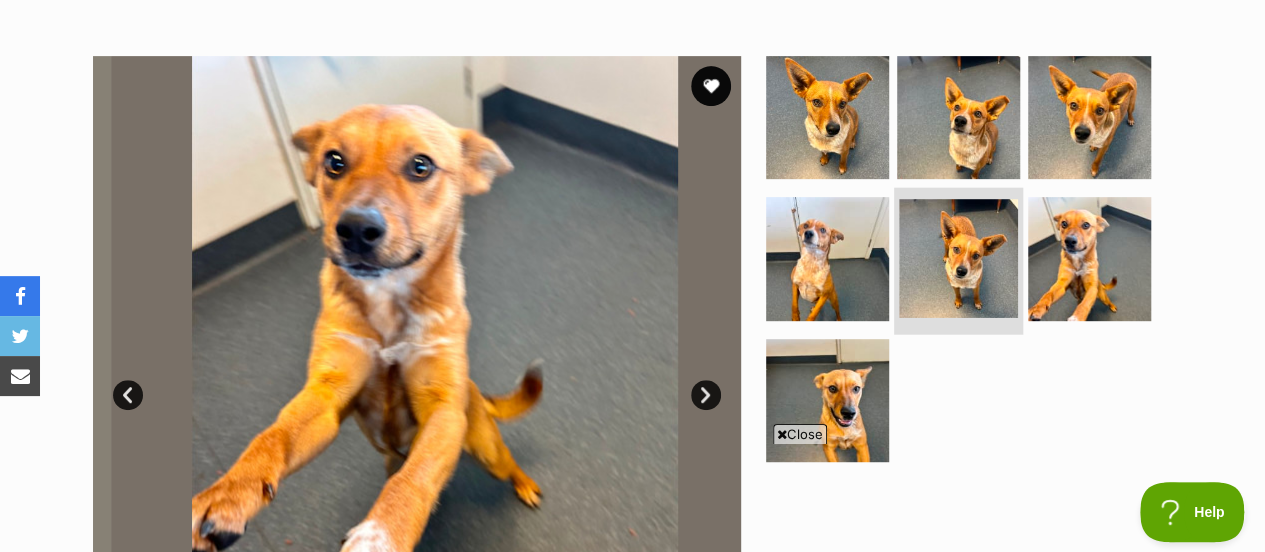 scroll, scrollTop: 0, scrollLeft: 0, axis: both 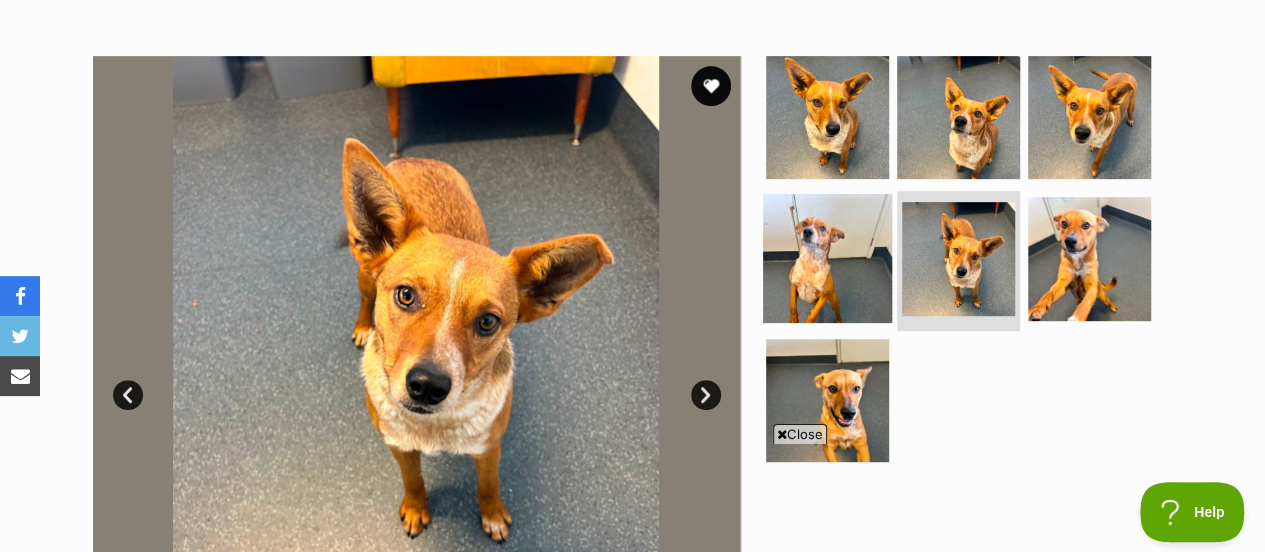 click at bounding box center (827, 258) 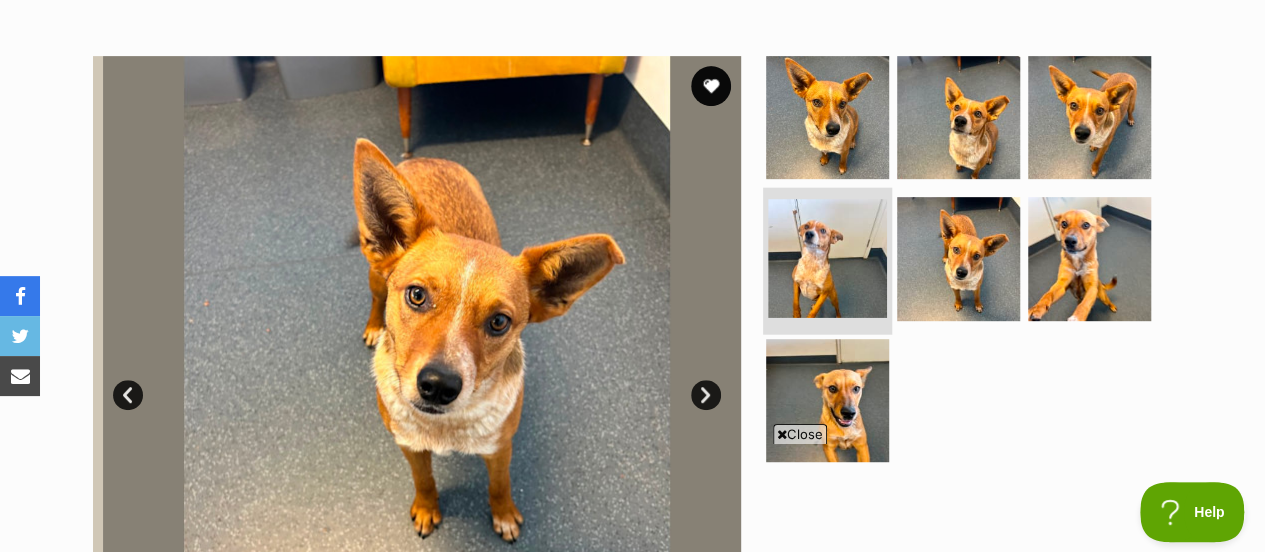 scroll, scrollTop: 0, scrollLeft: 0, axis: both 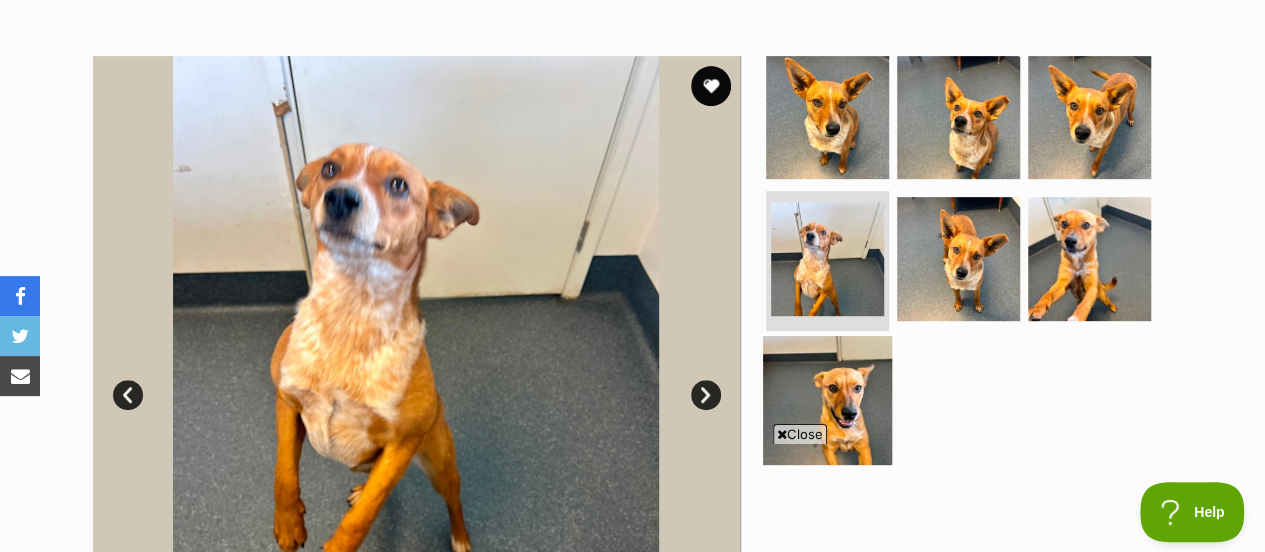 click at bounding box center [827, 400] 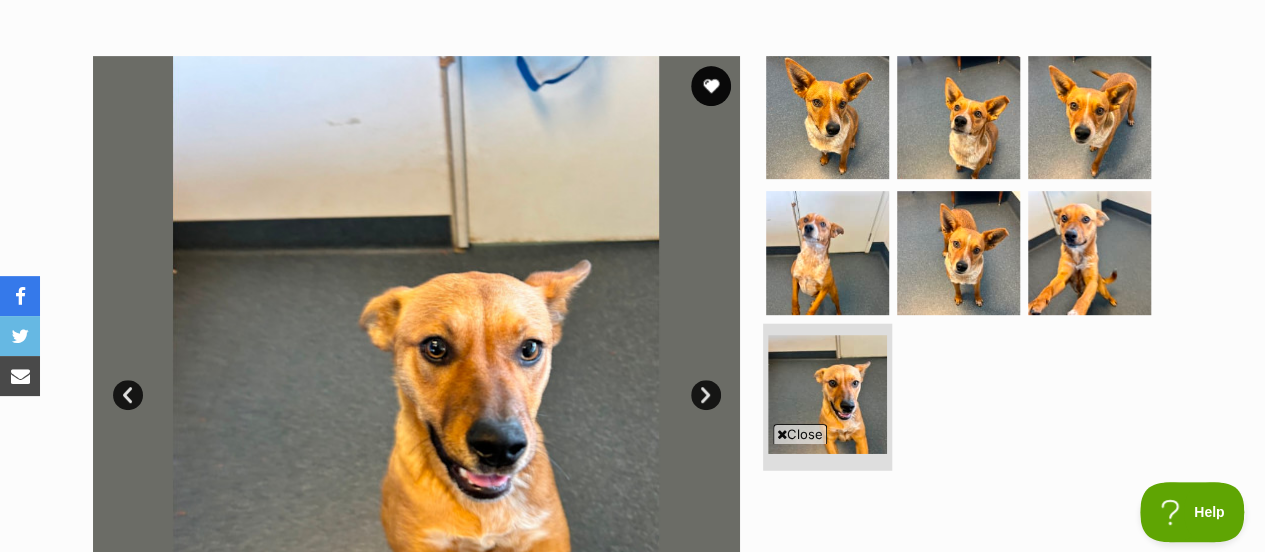 scroll, scrollTop: 300, scrollLeft: 0, axis: vertical 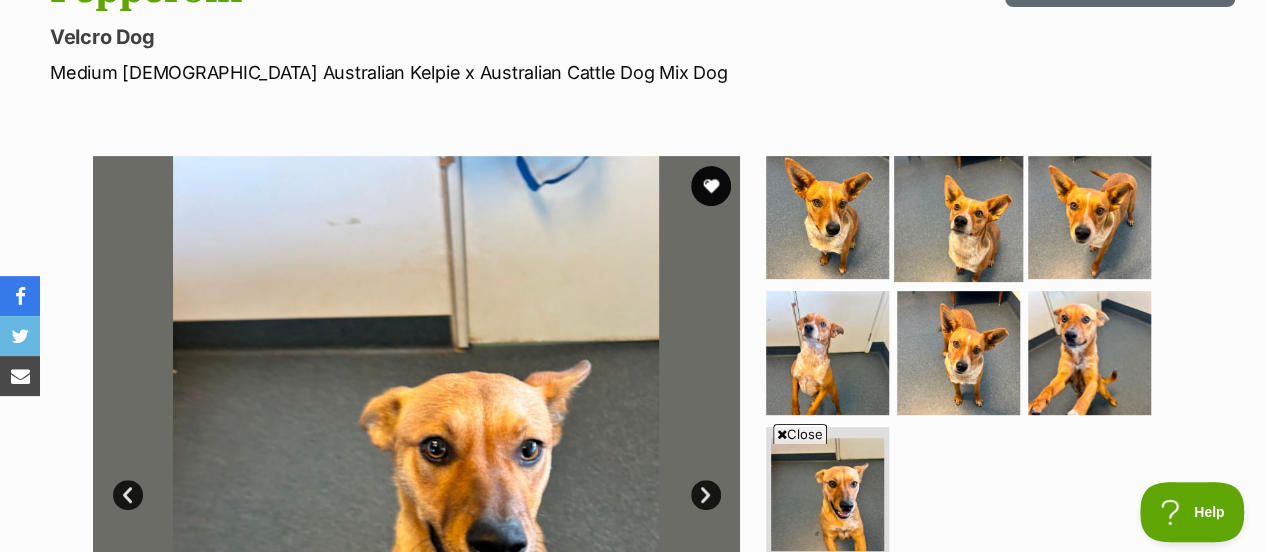 click at bounding box center (958, 216) 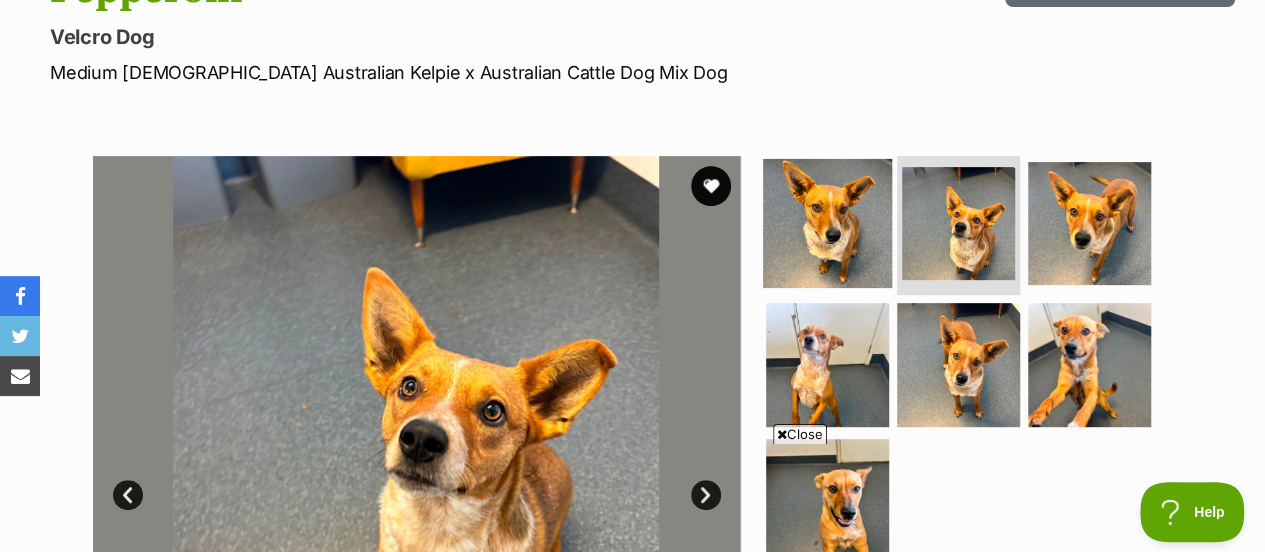 click at bounding box center [827, 222] 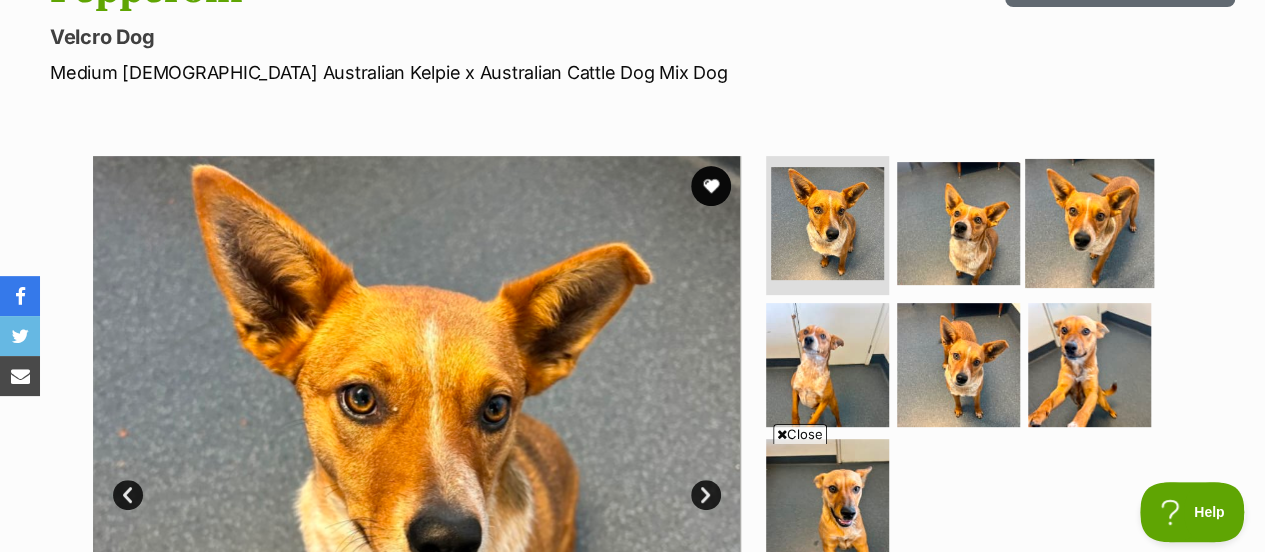 click at bounding box center [1089, 222] 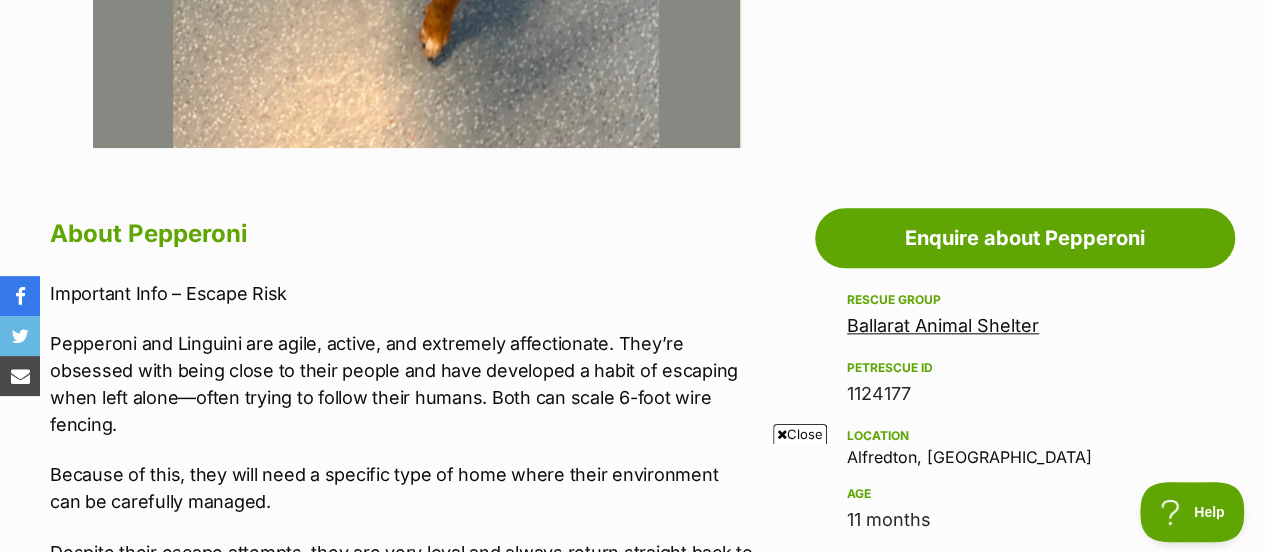 scroll, scrollTop: 1000, scrollLeft: 0, axis: vertical 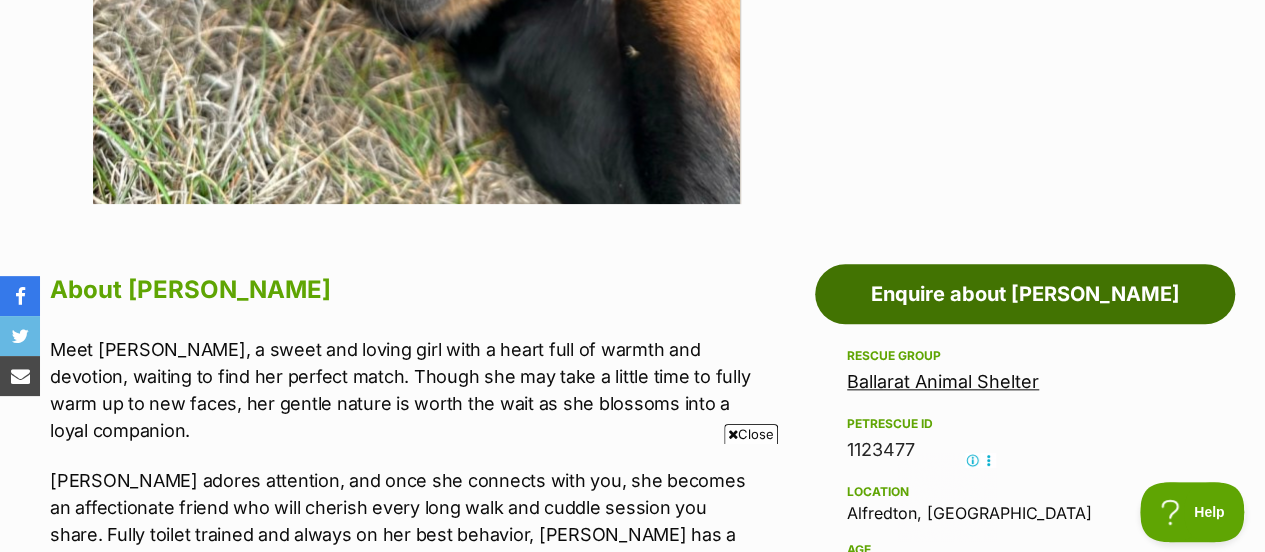 click on "Enquire about [PERSON_NAME]" at bounding box center [1025, 294] 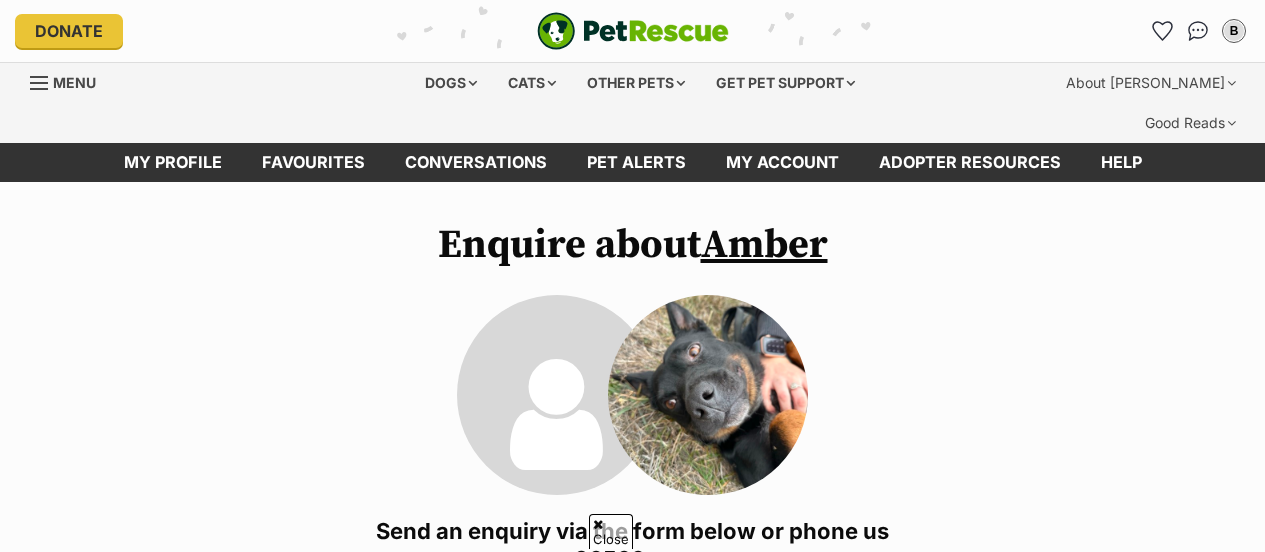 scroll, scrollTop: 300, scrollLeft: 0, axis: vertical 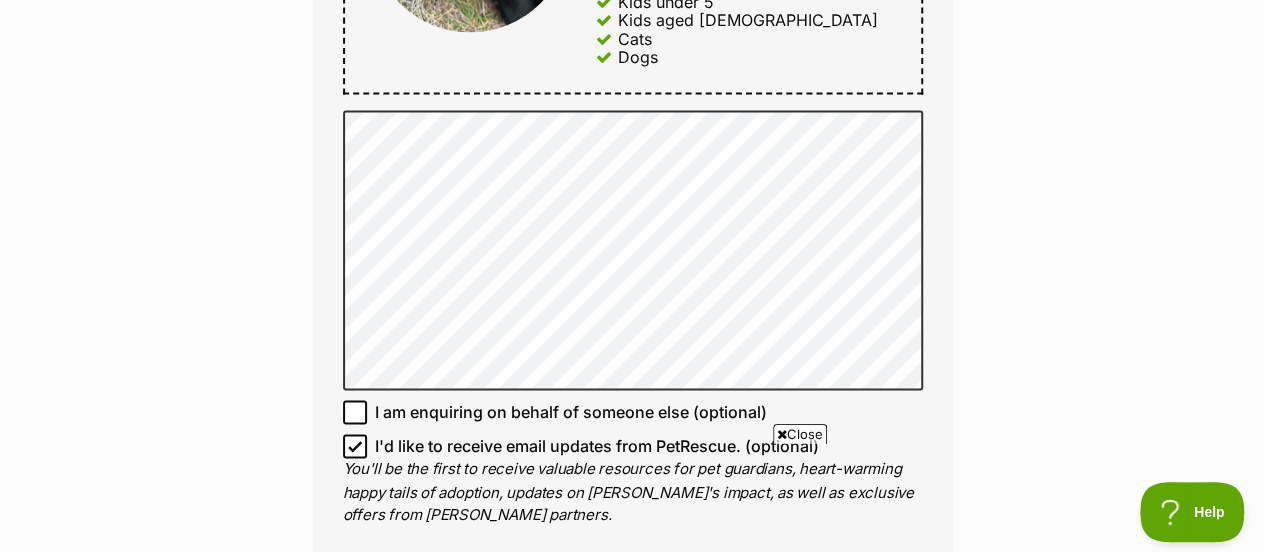 click on "Enquire about  [PERSON_NAME]
035334 2075
Send an enquiry via the form below or phone us on
03533*****
Want to increase your chances of a successful enquiry?
Update your adopter profile now!
Full name [PERSON_NAME]
Email
We require this to be able to send you communications regarding your pet enquiry.
[EMAIL_ADDRESS][DOMAIN_NAME]
Phone number [GEOGRAPHIC_DATA] +1 [GEOGRAPHIC_DATA] +44 [GEOGRAPHIC_DATA] (‫[GEOGRAPHIC_DATA]‬‎) +93 [GEOGRAPHIC_DATA] ([GEOGRAPHIC_DATA]) +355 [GEOGRAPHIC_DATA] (‫[GEOGRAPHIC_DATA]‬‎) +213 [US_STATE] +1684 [GEOGRAPHIC_DATA] +376 [GEOGRAPHIC_DATA] +244 [GEOGRAPHIC_DATA] +1264 [GEOGRAPHIC_DATA] +1268 [GEOGRAPHIC_DATA] +54 [GEOGRAPHIC_DATA] ([GEOGRAPHIC_DATA]) +374 [GEOGRAPHIC_DATA] +297 [GEOGRAPHIC_DATA] +61 [GEOGRAPHIC_DATA] ([GEOGRAPHIC_DATA]) +43 [GEOGRAPHIC_DATA] ([GEOGRAPHIC_DATA]) +994 [GEOGRAPHIC_DATA] +1242 [GEOGRAPHIC_DATA] (‫[GEOGRAPHIC_DATA]‬‎) +973 [GEOGRAPHIC_DATA] ([GEOGRAPHIC_DATA]) +880 [GEOGRAPHIC_DATA] +1246 [GEOGRAPHIC_DATA] ([GEOGRAPHIC_DATA]) +375 [GEOGRAPHIC_DATA] ([GEOGRAPHIC_DATA]) +32 [GEOGRAPHIC_DATA] +501 [GEOGRAPHIC_DATA] ([GEOGRAPHIC_DATA]) +229 [GEOGRAPHIC_DATA] +1441 [GEOGRAPHIC_DATA] (འབྲུག) +975 [GEOGRAPHIC_DATA] +591 +387 [GEOGRAPHIC_DATA] +267 [GEOGRAPHIC_DATA] ([GEOGRAPHIC_DATA])" at bounding box center [632, 156] 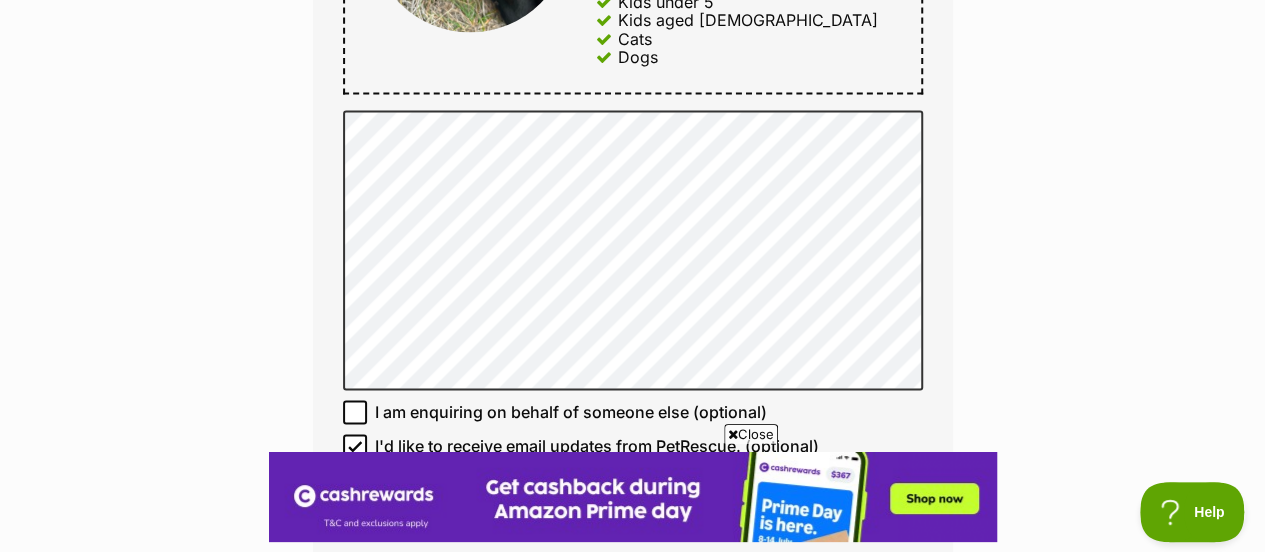scroll, scrollTop: 0, scrollLeft: 0, axis: both 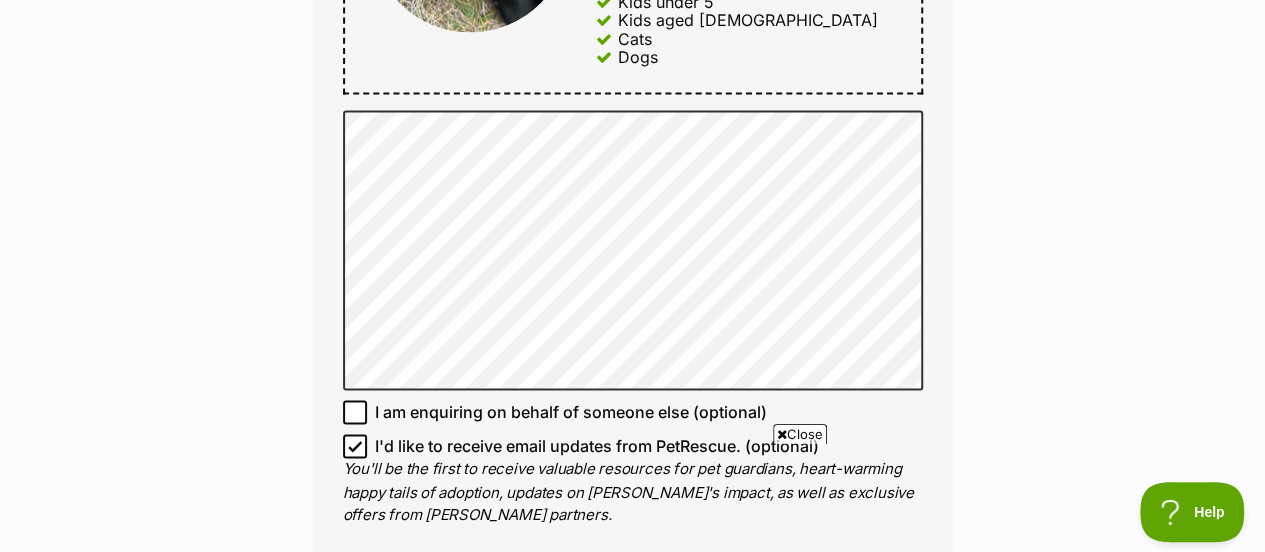 click on "Enquire about  [PERSON_NAME]
035334 2075
Send an enquiry via the form below or phone us on
03533*****
Want to increase your chances of a successful enquiry?
Update your adopter profile now!
Full name [PERSON_NAME]
Email
We require this to be able to send you communications regarding your pet enquiry.
[EMAIL_ADDRESS][DOMAIN_NAME]
Phone number [GEOGRAPHIC_DATA] +1 [GEOGRAPHIC_DATA] +44 [GEOGRAPHIC_DATA] (‫[GEOGRAPHIC_DATA]‬‎) +93 [GEOGRAPHIC_DATA] ([GEOGRAPHIC_DATA]) +355 [GEOGRAPHIC_DATA] (‫[GEOGRAPHIC_DATA]‬‎) +213 [US_STATE] +1684 [GEOGRAPHIC_DATA] +376 [GEOGRAPHIC_DATA] +244 [GEOGRAPHIC_DATA] +1264 [GEOGRAPHIC_DATA] +1268 [GEOGRAPHIC_DATA] +54 [GEOGRAPHIC_DATA] ([GEOGRAPHIC_DATA]) +374 [GEOGRAPHIC_DATA] +297 [GEOGRAPHIC_DATA] +61 [GEOGRAPHIC_DATA] ([GEOGRAPHIC_DATA]) +43 [GEOGRAPHIC_DATA] ([GEOGRAPHIC_DATA]) +994 [GEOGRAPHIC_DATA] +1242 [GEOGRAPHIC_DATA] (‫[GEOGRAPHIC_DATA]‬‎) +973 [GEOGRAPHIC_DATA] ([GEOGRAPHIC_DATA]) +880 [GEOGRAPHIC_DATA] +1246 [GEOGRAPHIC_DATA] ([GEOGRAPHIC_DATA]) +375 [GEOGRAPHIC_DATA] ([GEOGRAPHIC_DATA]) +32 [GEOGRAPHIC_DATA] +501 [GEOGRAPHIC_DATA] ([GEOGRAPHIC_DATA]) +229 [GEOGRAPHIC_DATA] +1441 [GEOGRAPHIC_DATA] (འབྲུག) +975 [GEOGRAPHIC_DATA] +591 +387 [GEOGRAPHIC_DATA] +267 [GEOGRAPHIC_DATA] ([GEOGRAPHIC_DATA])" at bounding box center (632, 156) 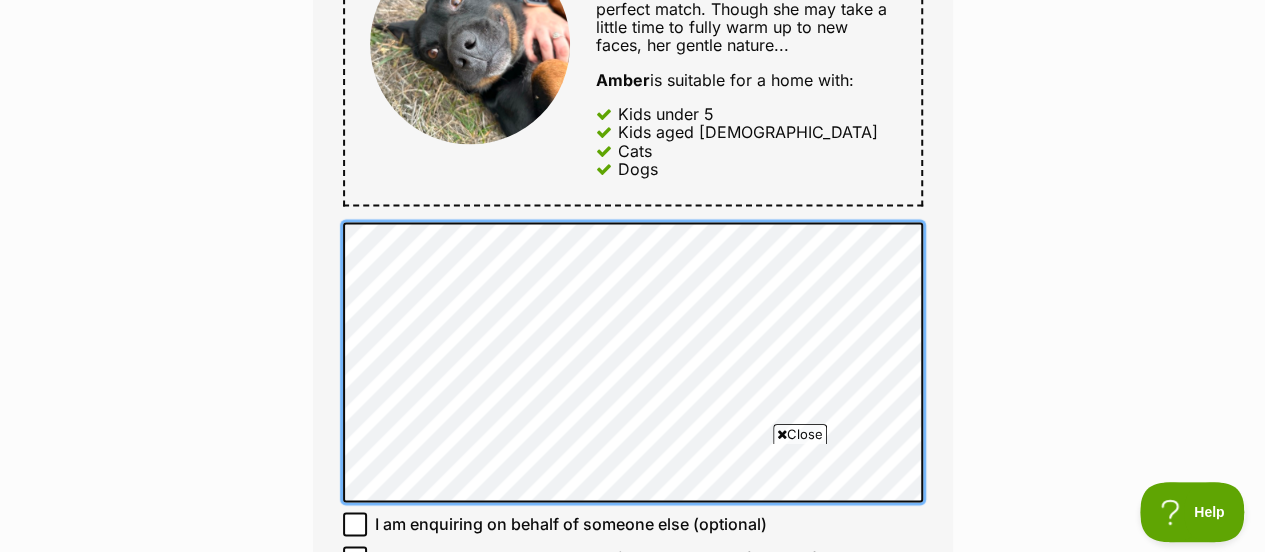 scroll, scrollTop: 1400, scrollLeft: 0, axis: vertical 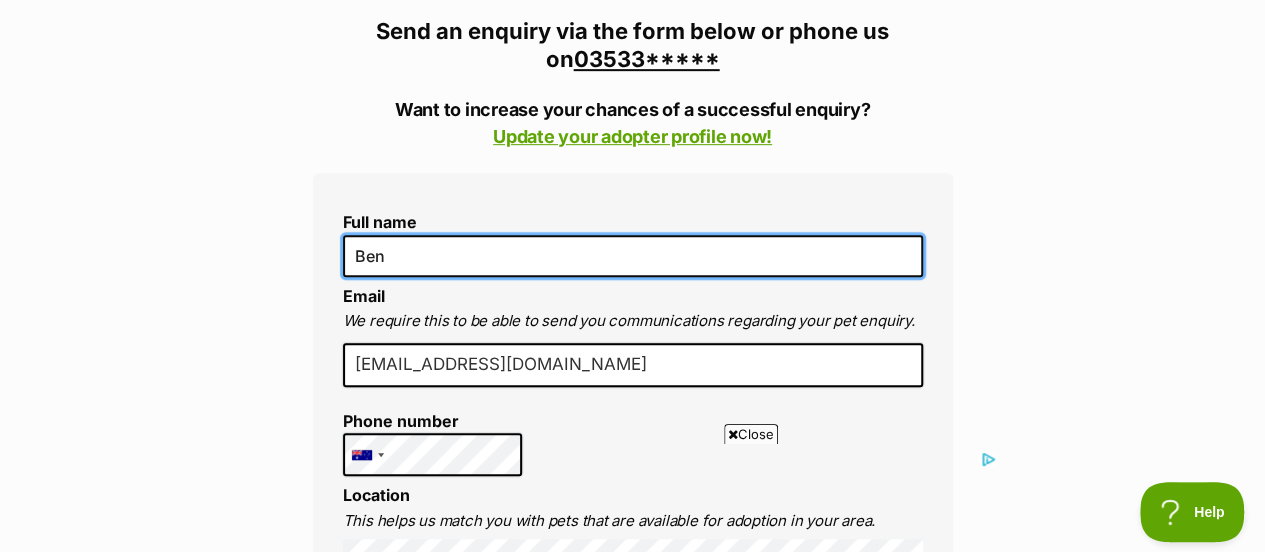 click on "Ben" at bounding box center (633, 256) 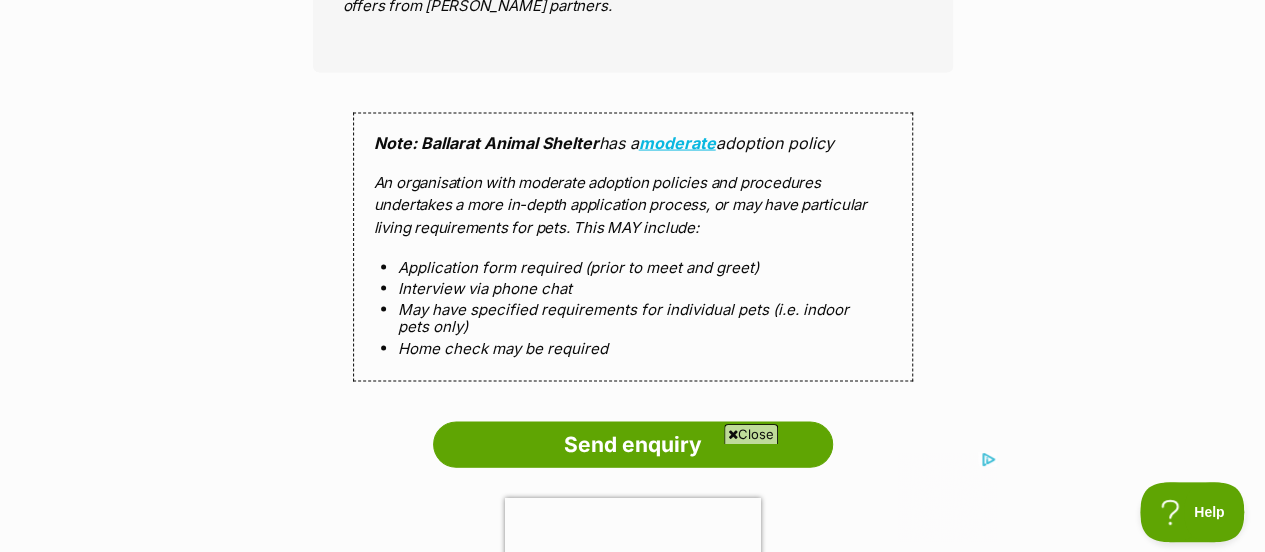 scroll, scrollTop: 2100, scrollLeft: 0, axis: vertical 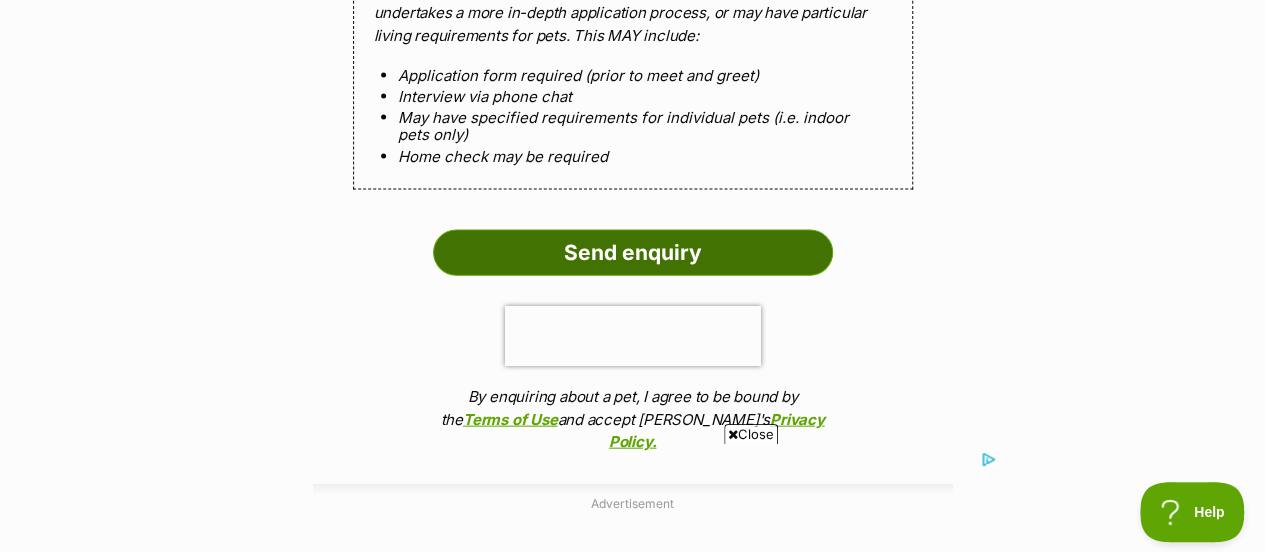 type on "Ben Buckland" 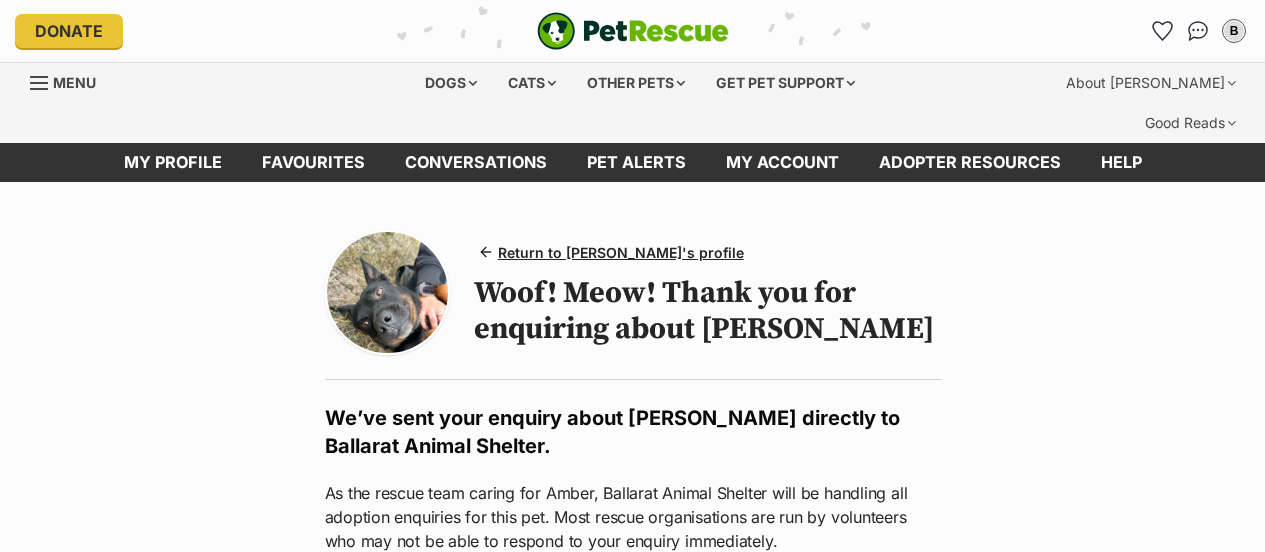 scroll, scrollTop: 0, scrollLeft: 0, axis: both 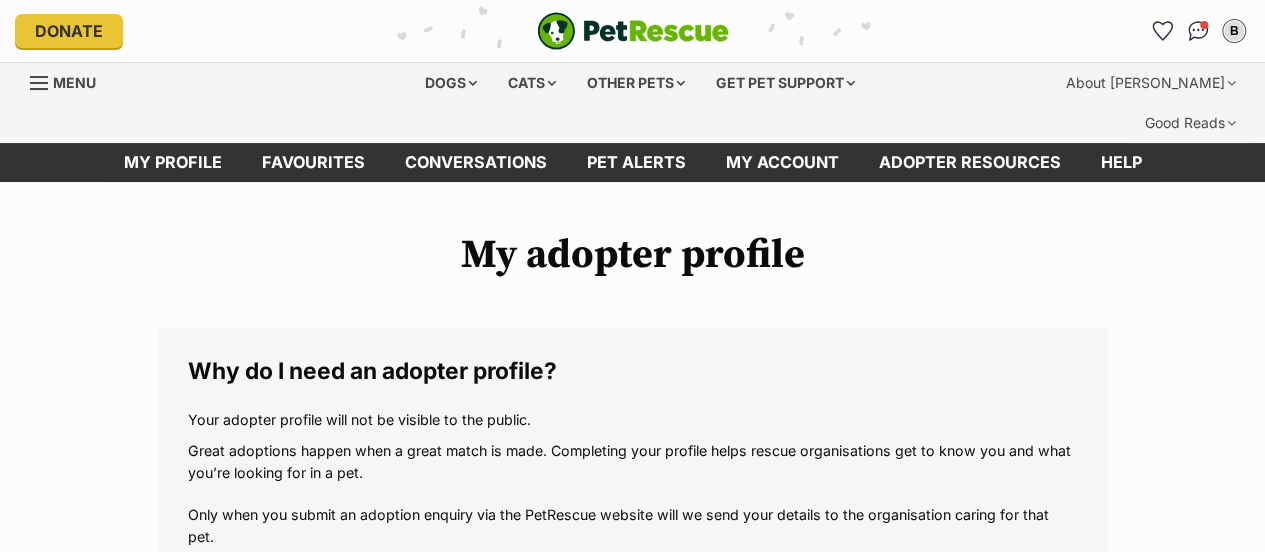 click on "Good Reads" at bounding box center [1190, 123] 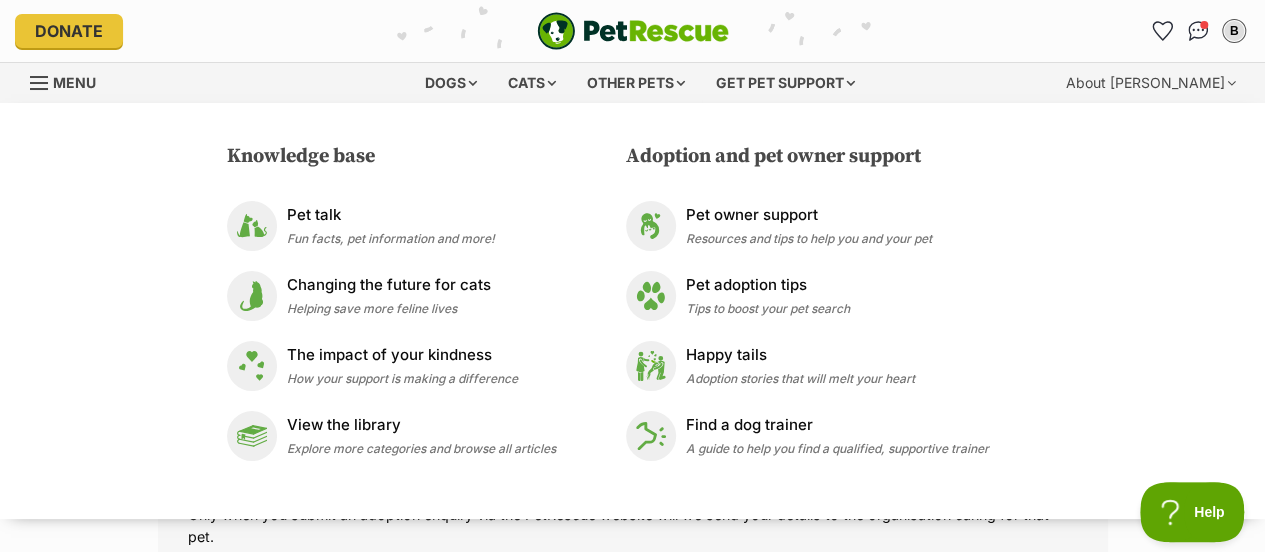 scroll, scrollTop: 0, scrollLeft: 0, axis: both 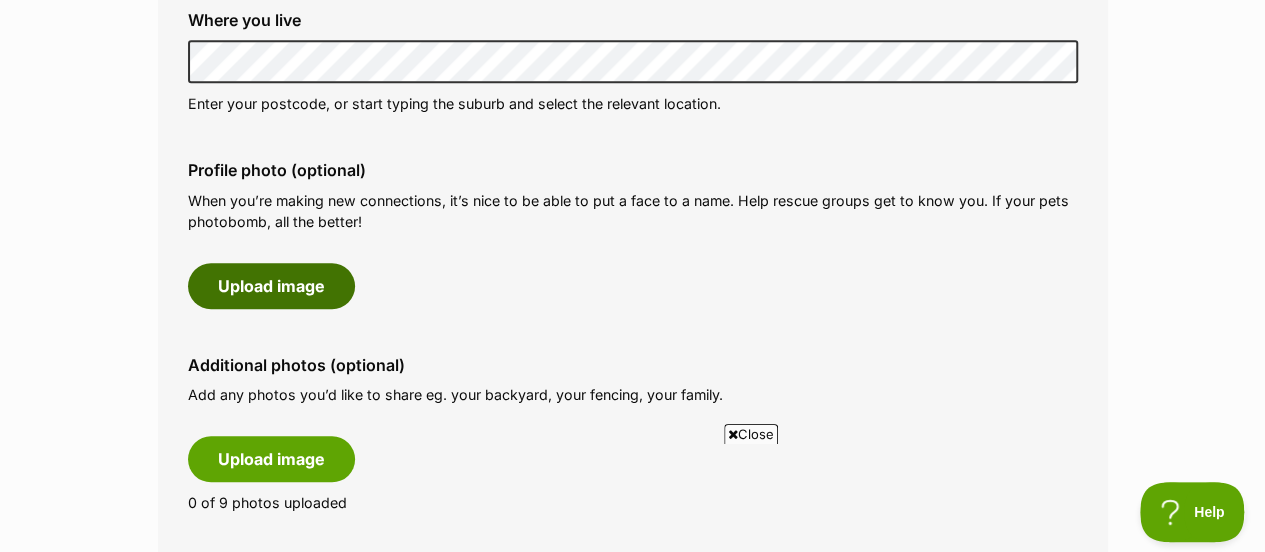 click on "Upload image" at bounding box center (271, 286) 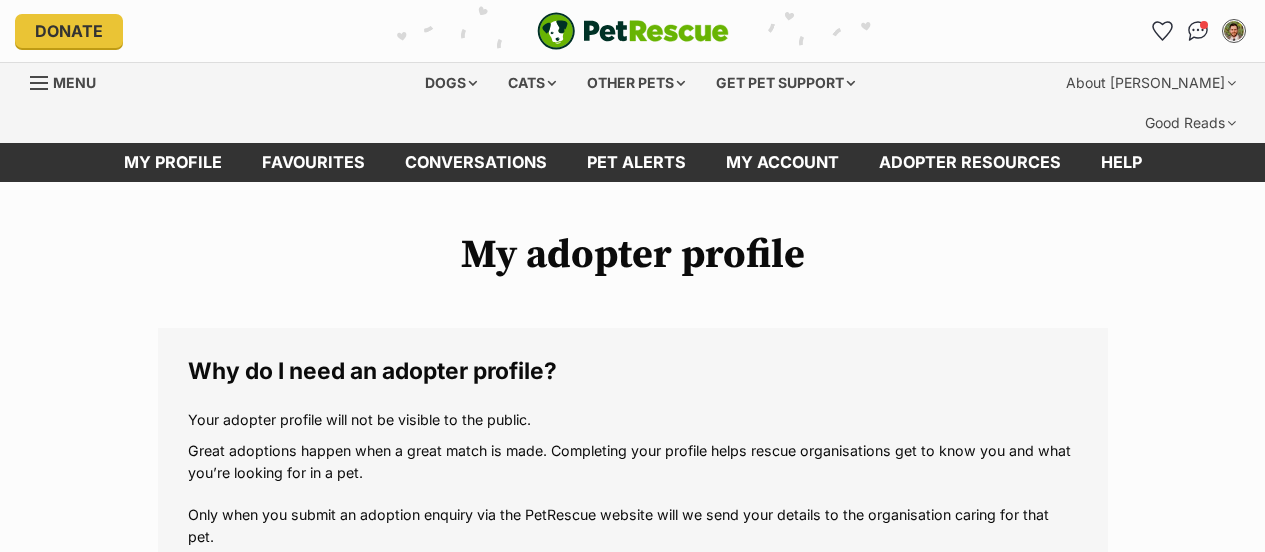 scroll, scrollTop: 0, scrollLeft: 0, axis: both 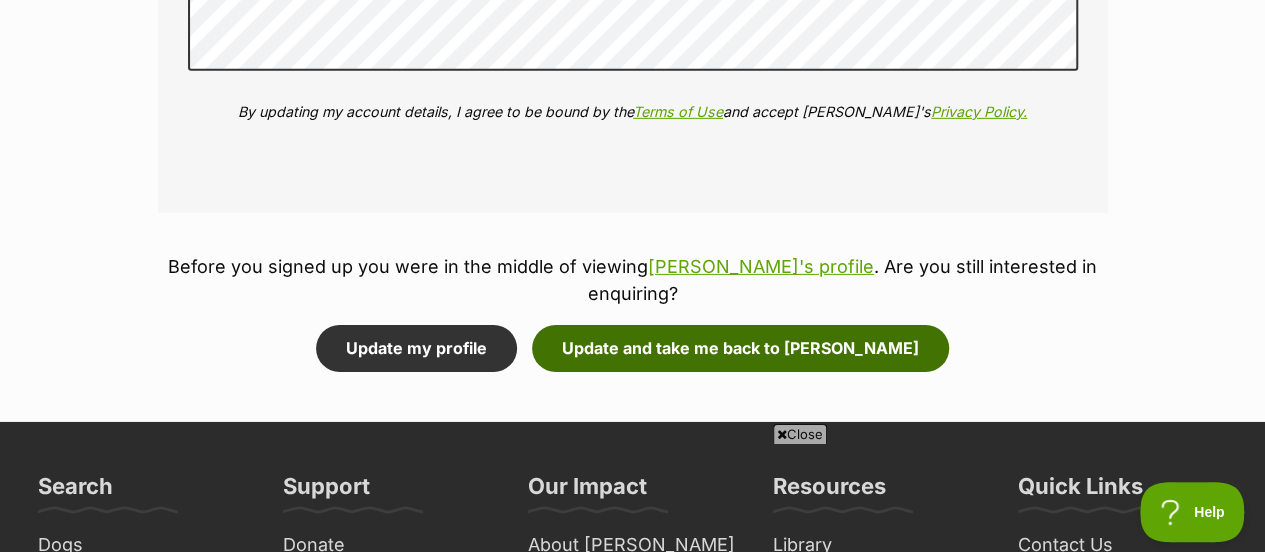 click on "Update and take me back to [PERSON_NAME]" at bounding box center [740, 348] 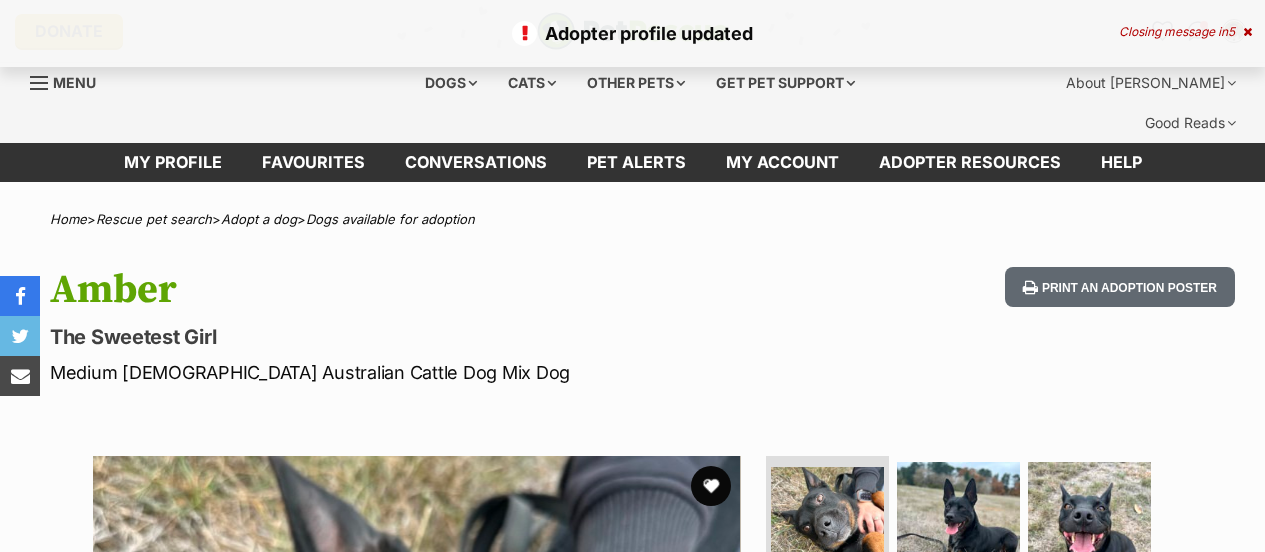 scroll, scrollTop: 0, scrollLeft: 0, axis: both 